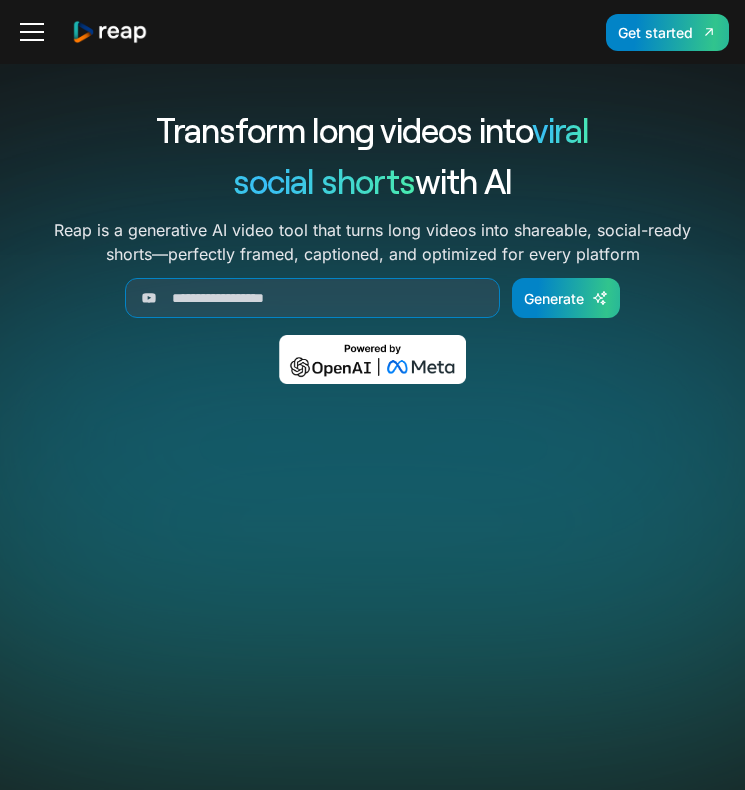 scroll, scrollTop: 0, scrollLeft: 0, axis: both 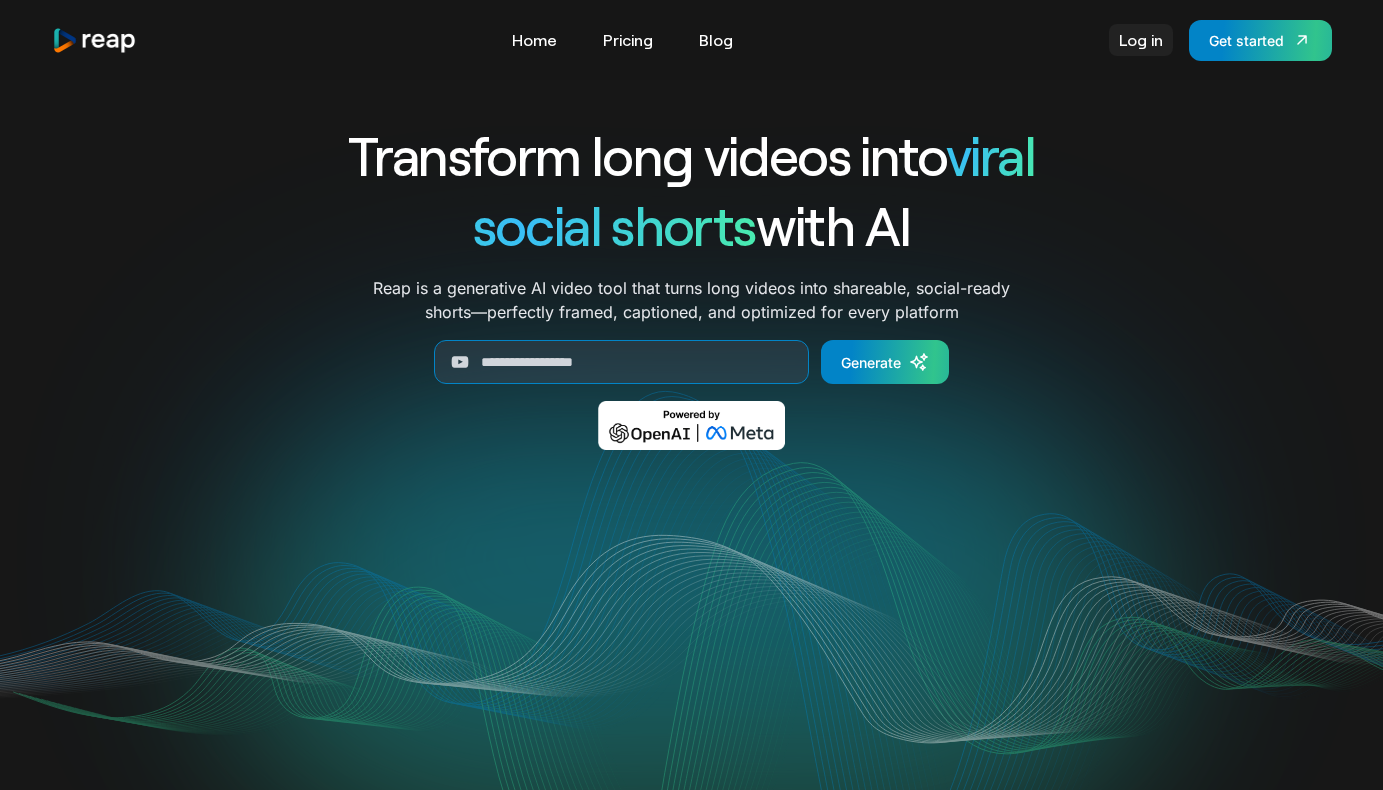 click on "Log in" at bounding box center (1141, 40) 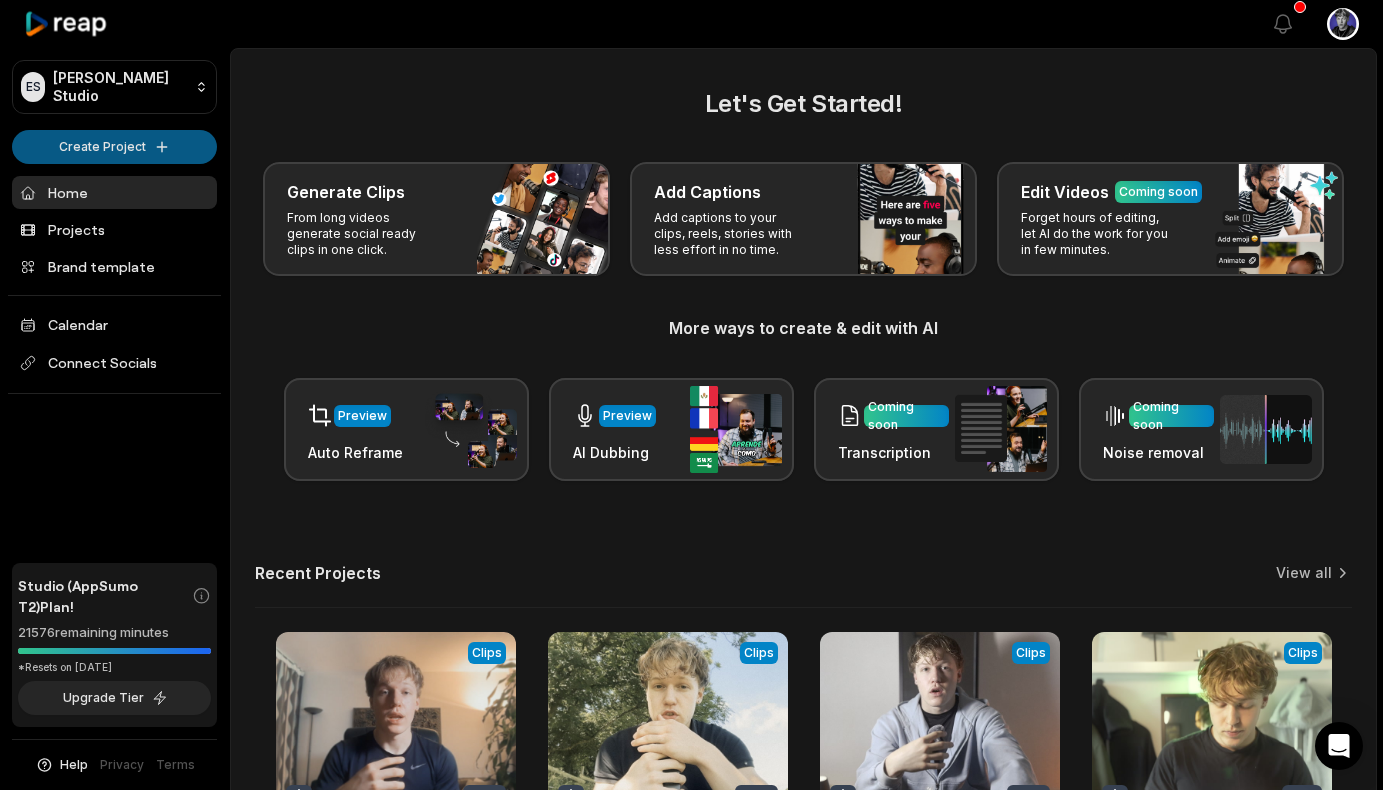 scroll, scrollTop: 0, scrollLeft: 0, axis: both 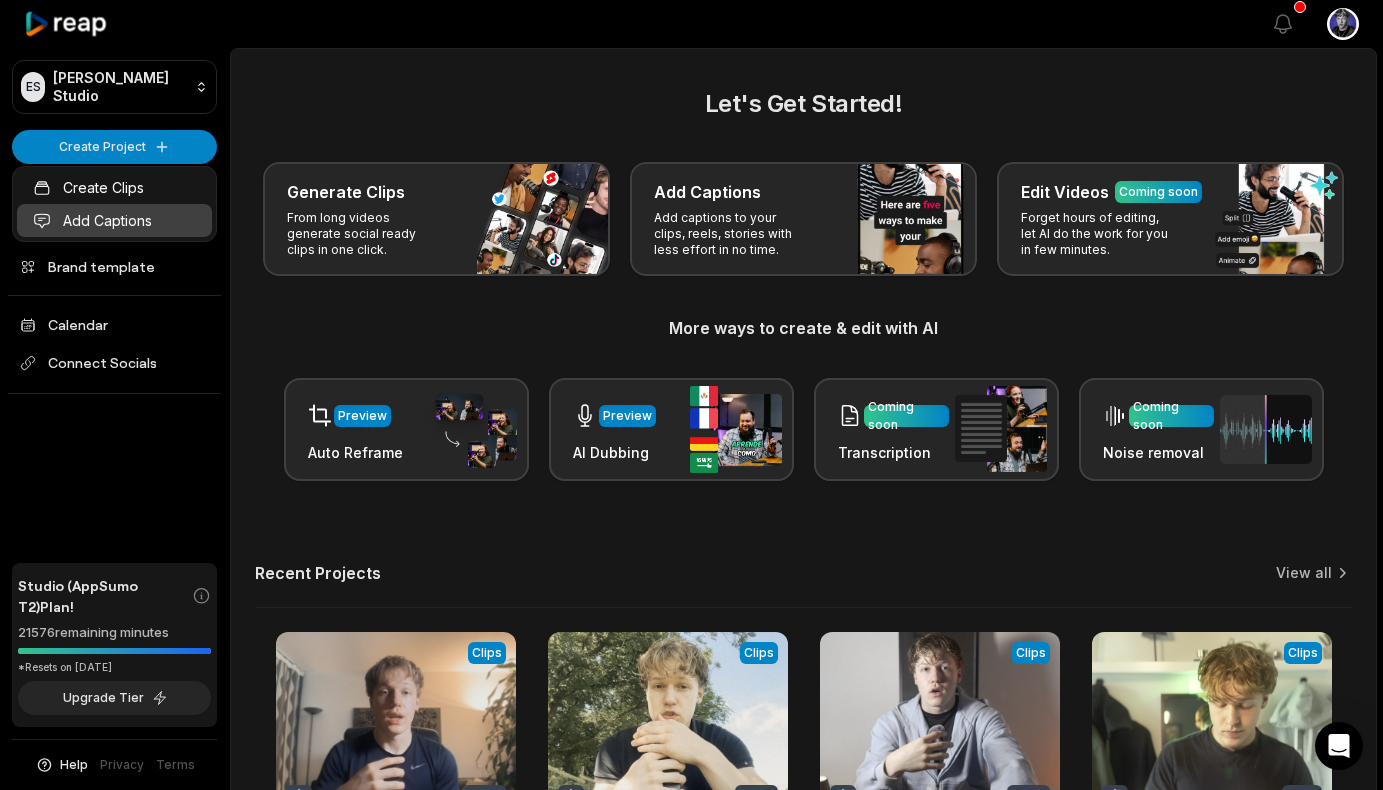click on "Add Captions" at bounding box center (114, 220) 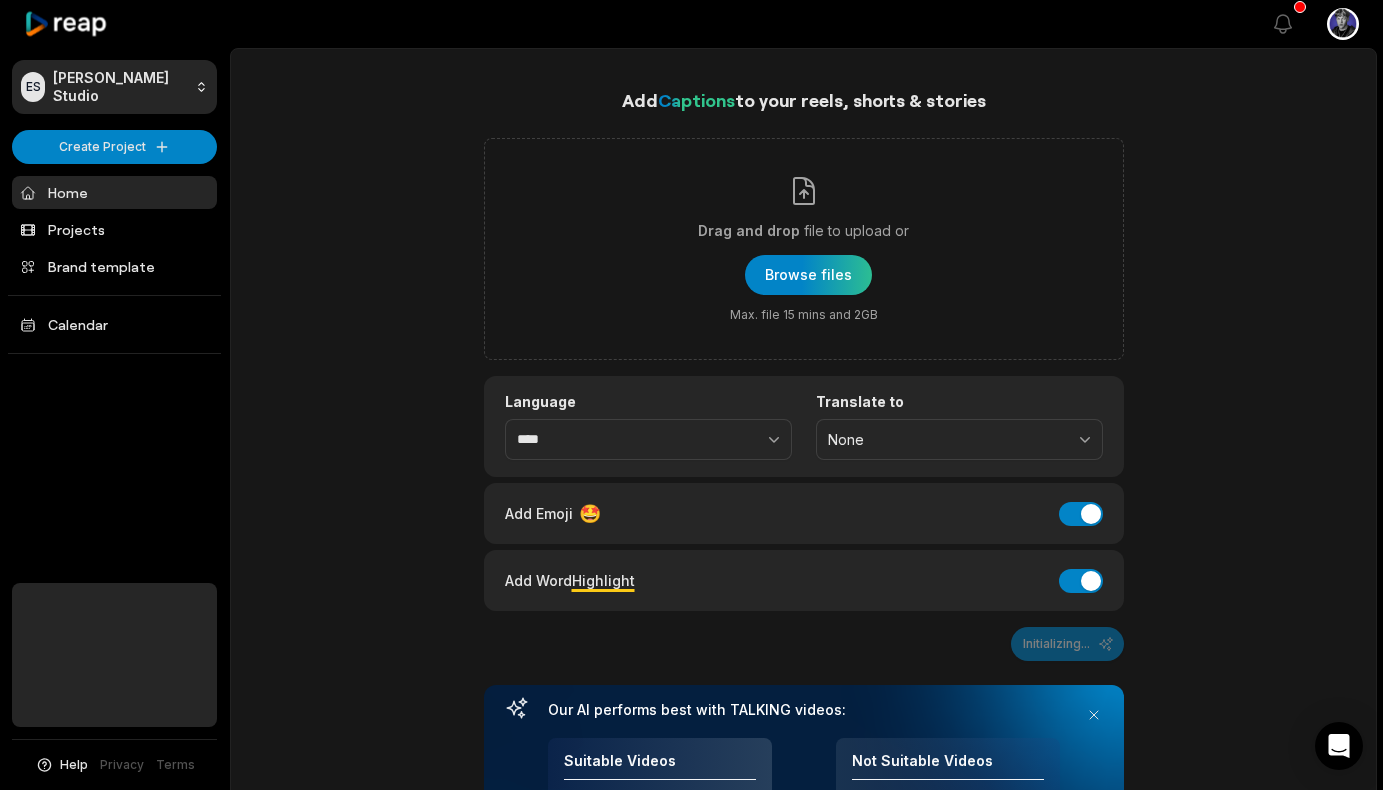 scroll, scrollTop: 0, scrollLeft: 0, axis: both 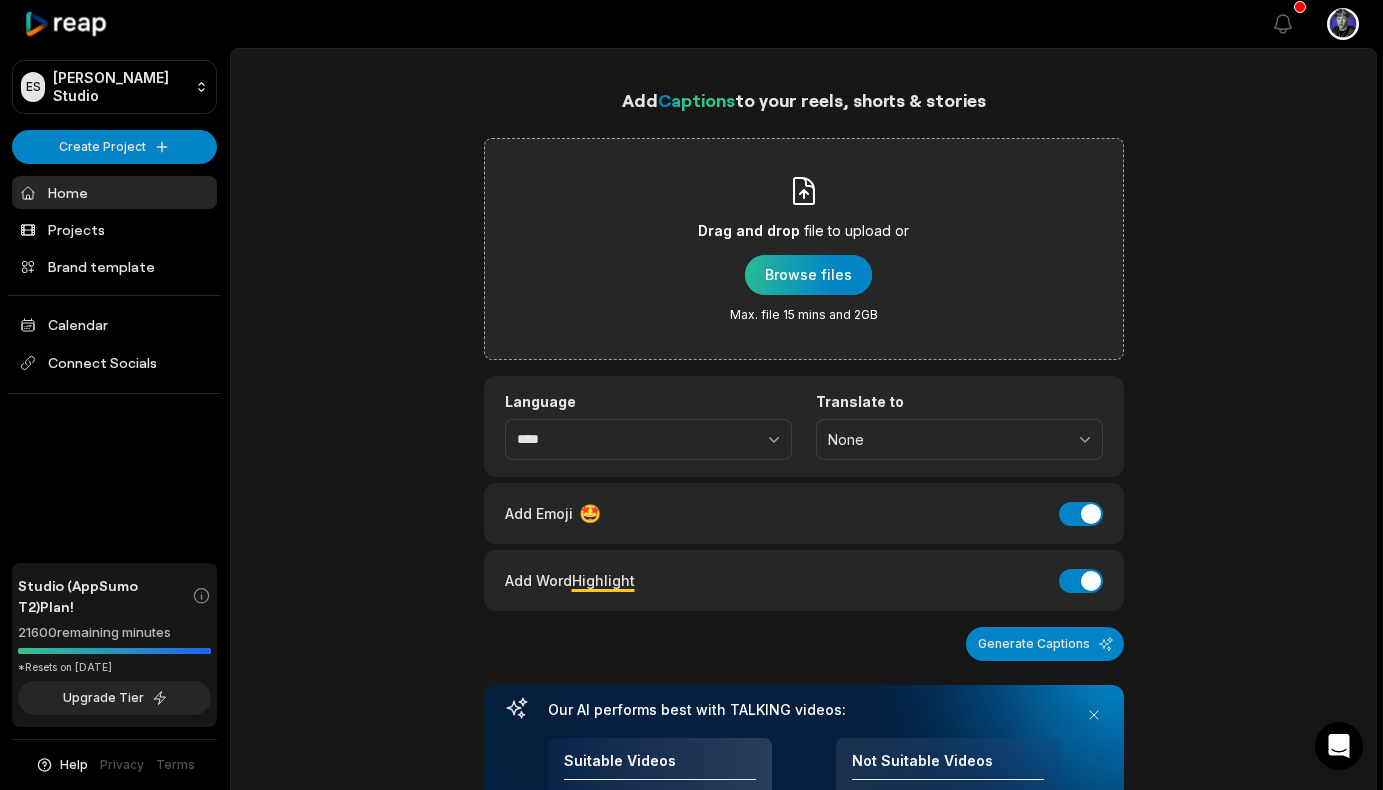 click at bounding box center (808, 275) 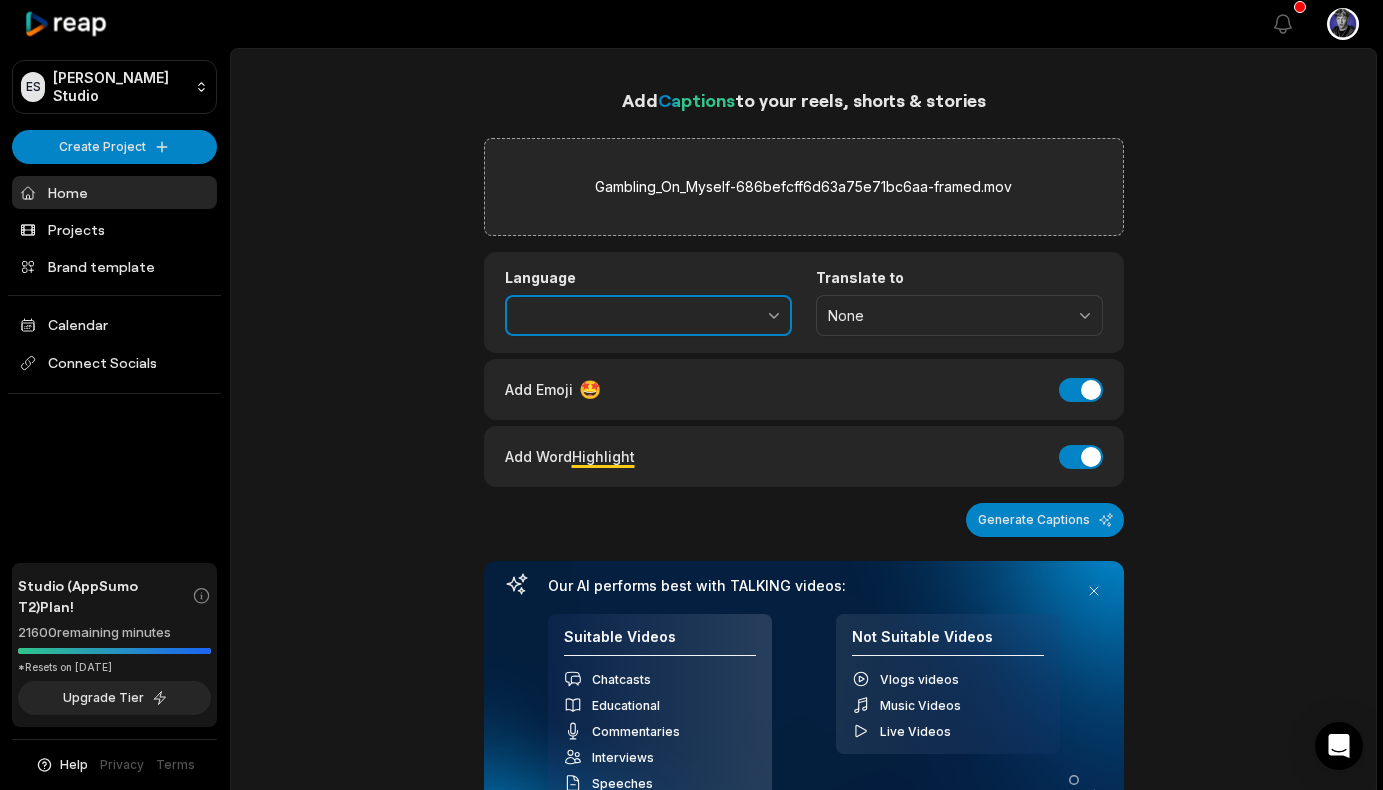 click at bounding box center [730, 316] 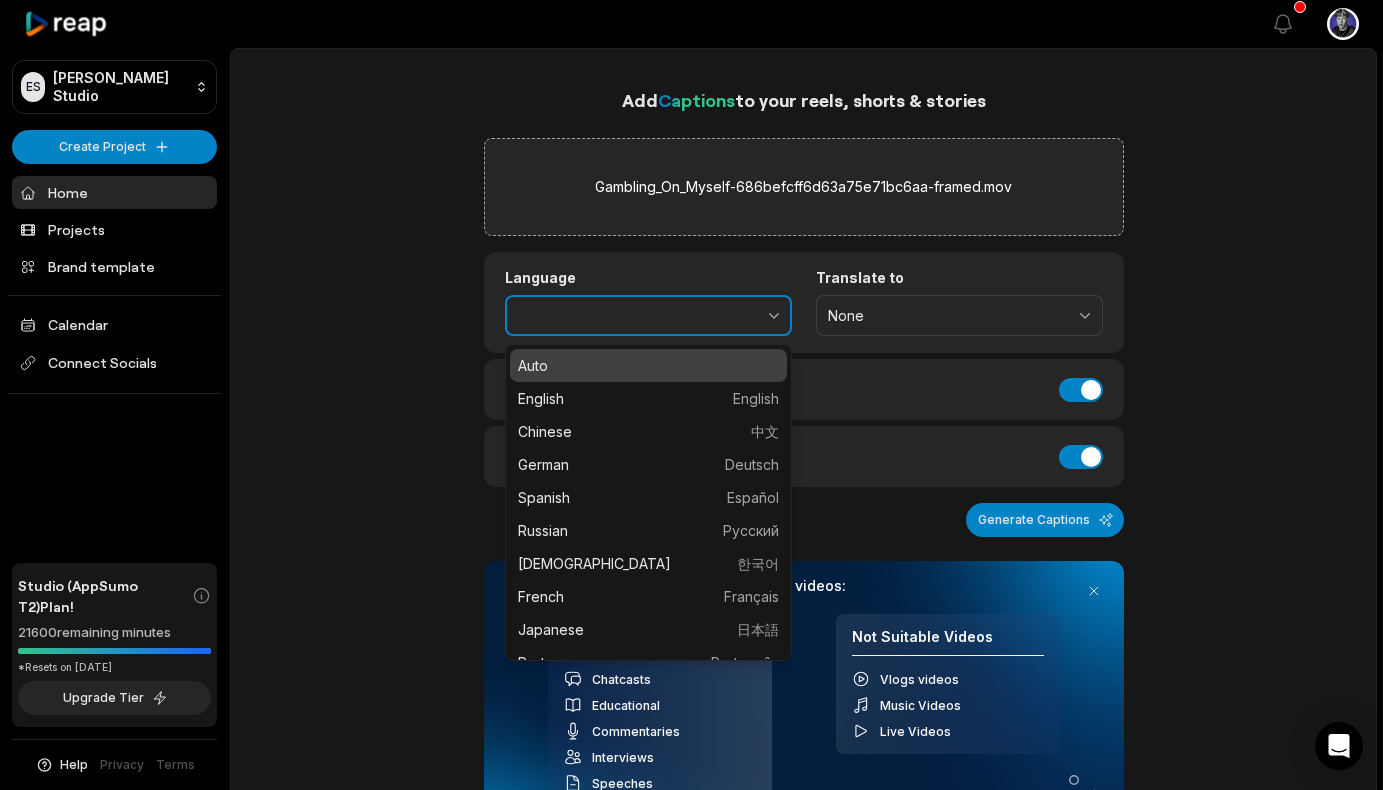 type on "*******" 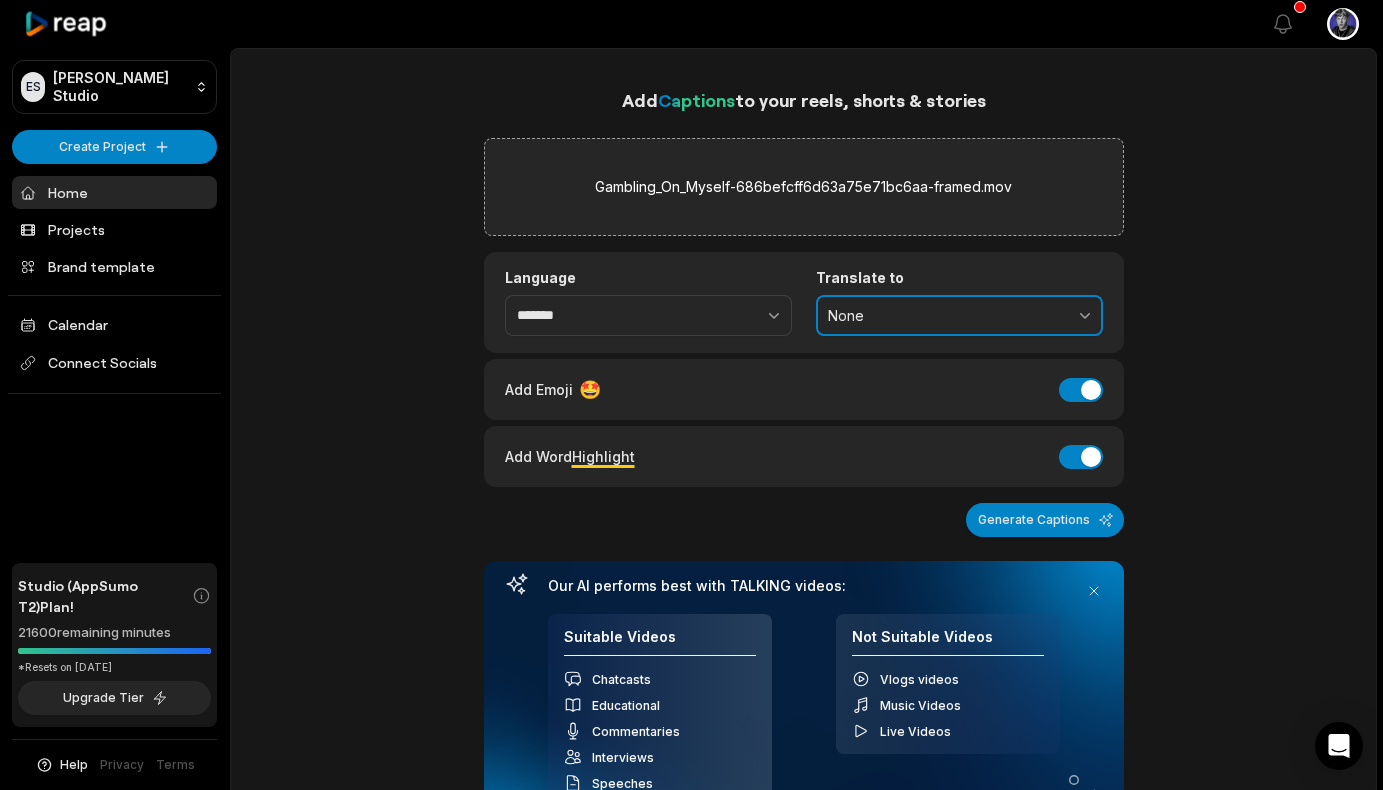 click on "None" at bounding box center (945, 316) 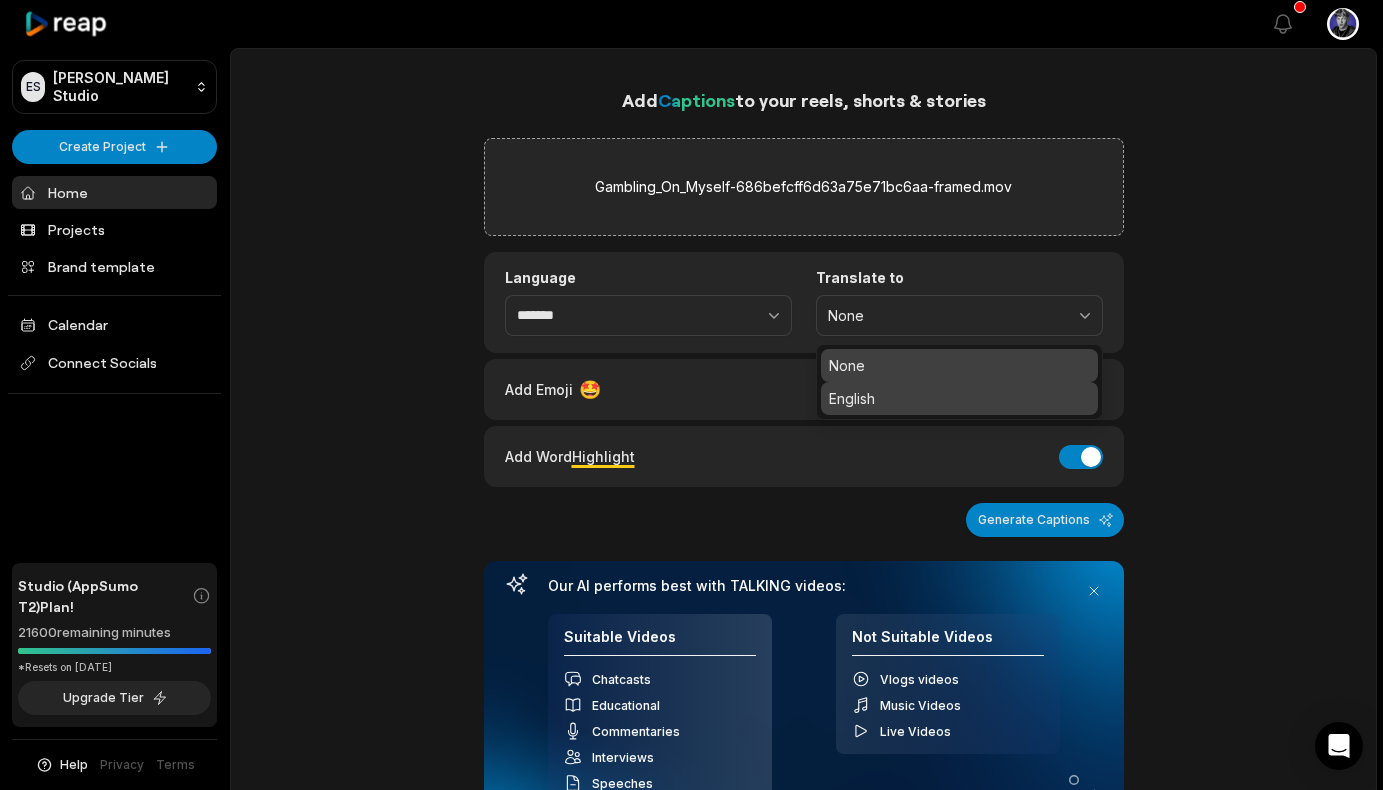 click on "English" at bounding box center (959, 398) 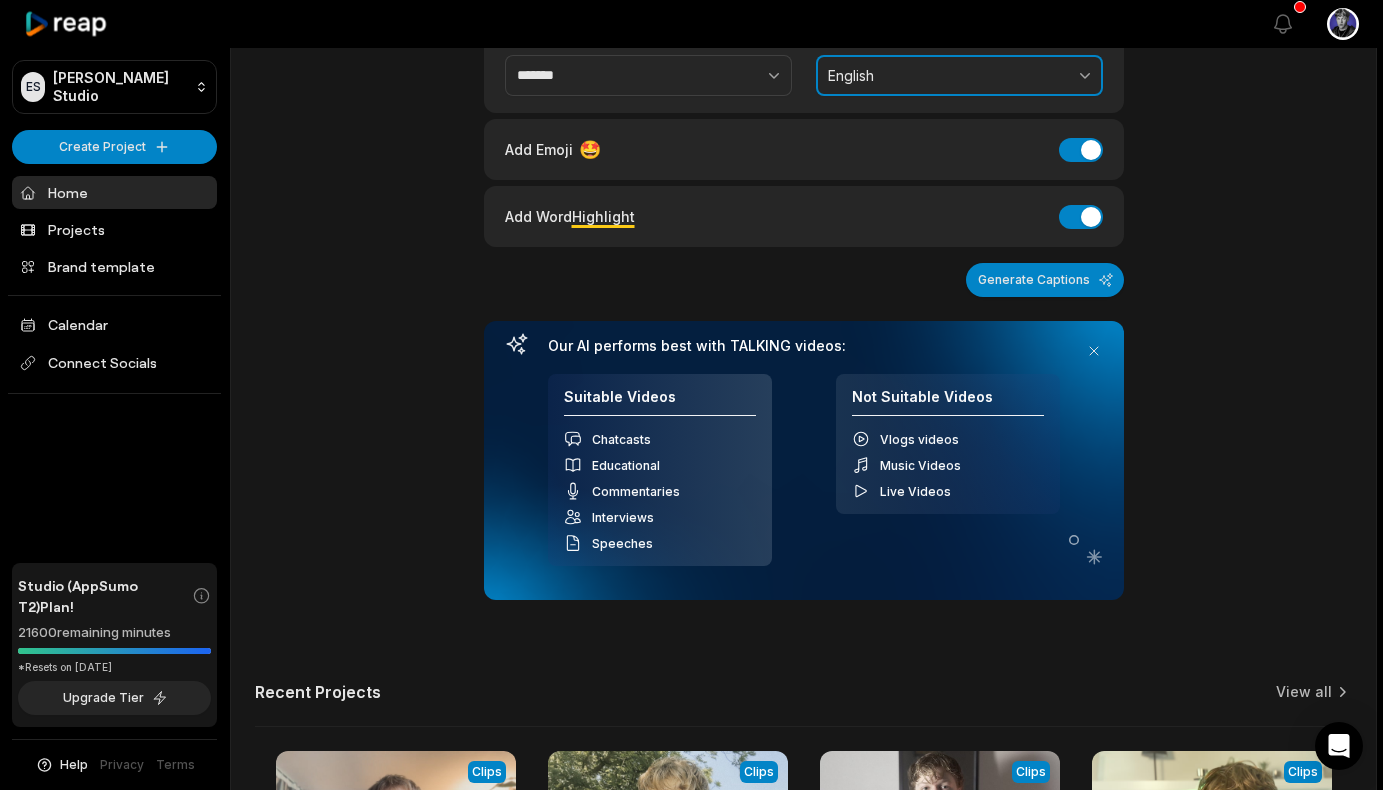 scroll, scrollTop: 319, scrollLeft: 0, axis: vertical 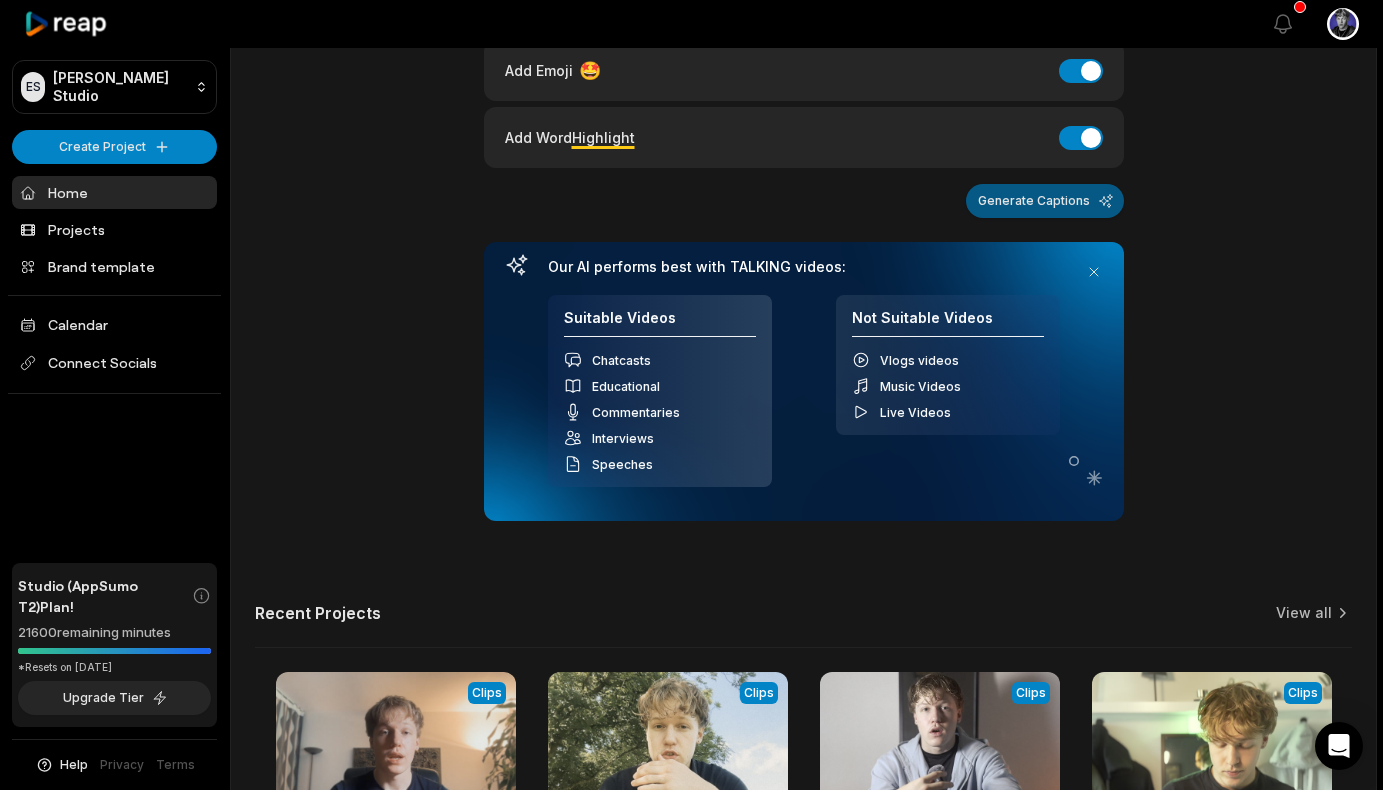 click on "Generate Captions" at bounding box center [1045, 201] 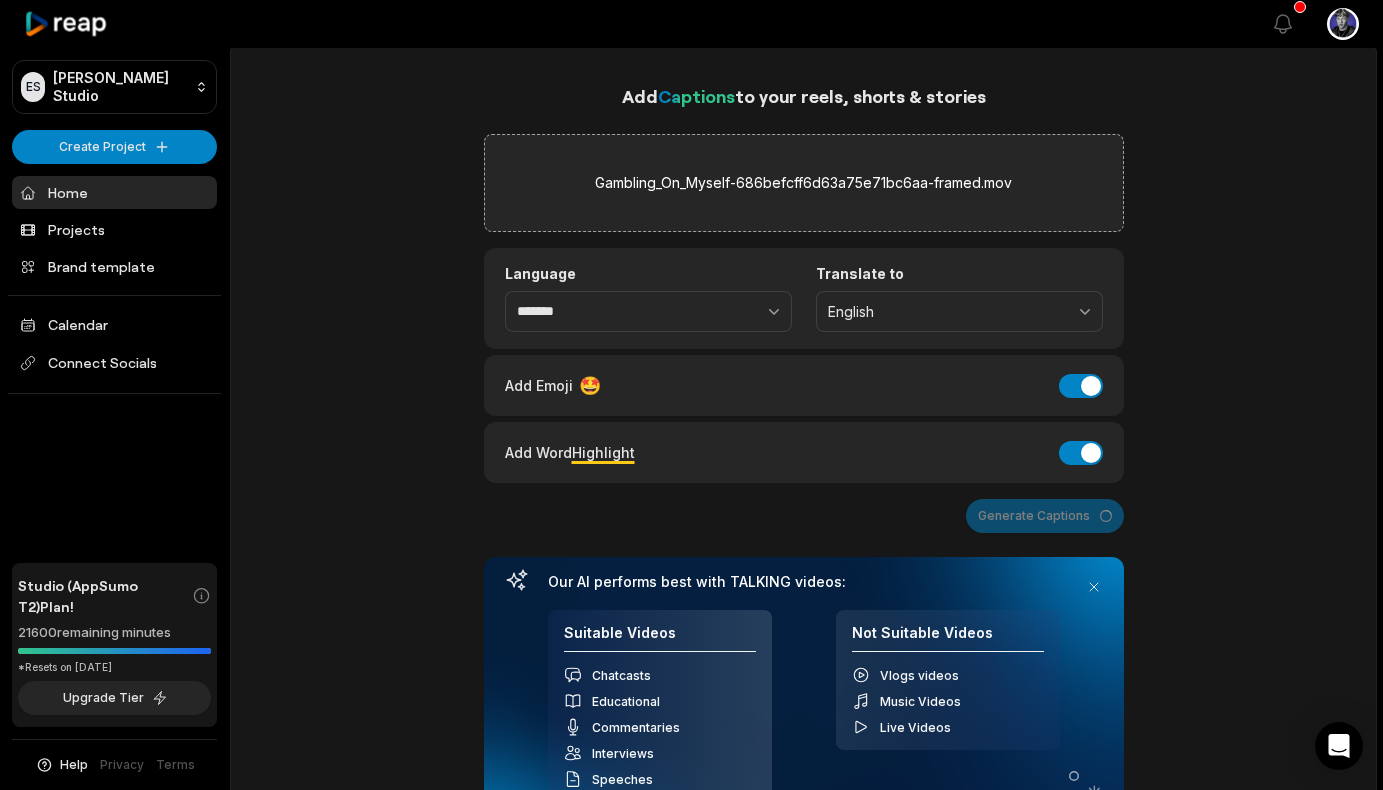 scroll, scrollTop: 0, scrollLeft: 0, axis: both 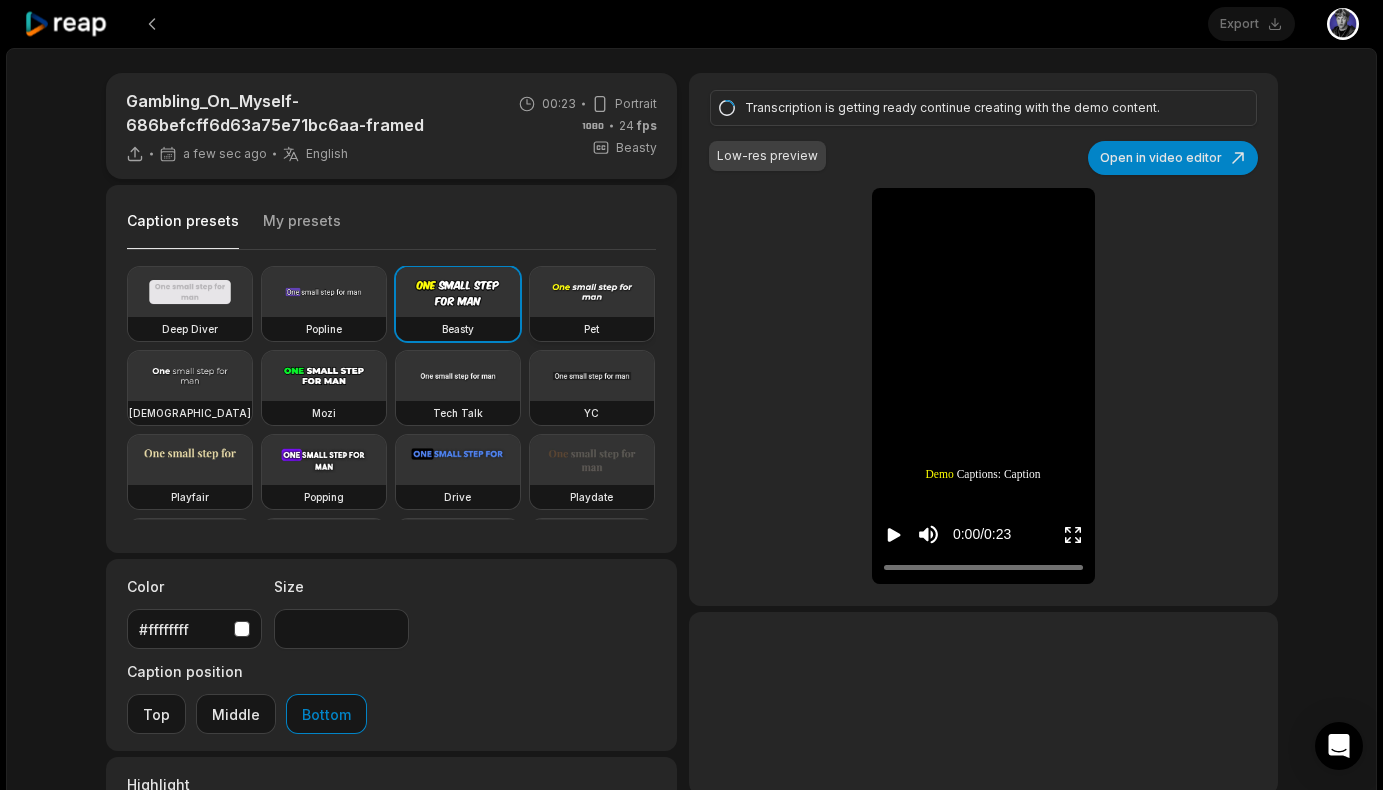 click at bounding box center [592, 292] 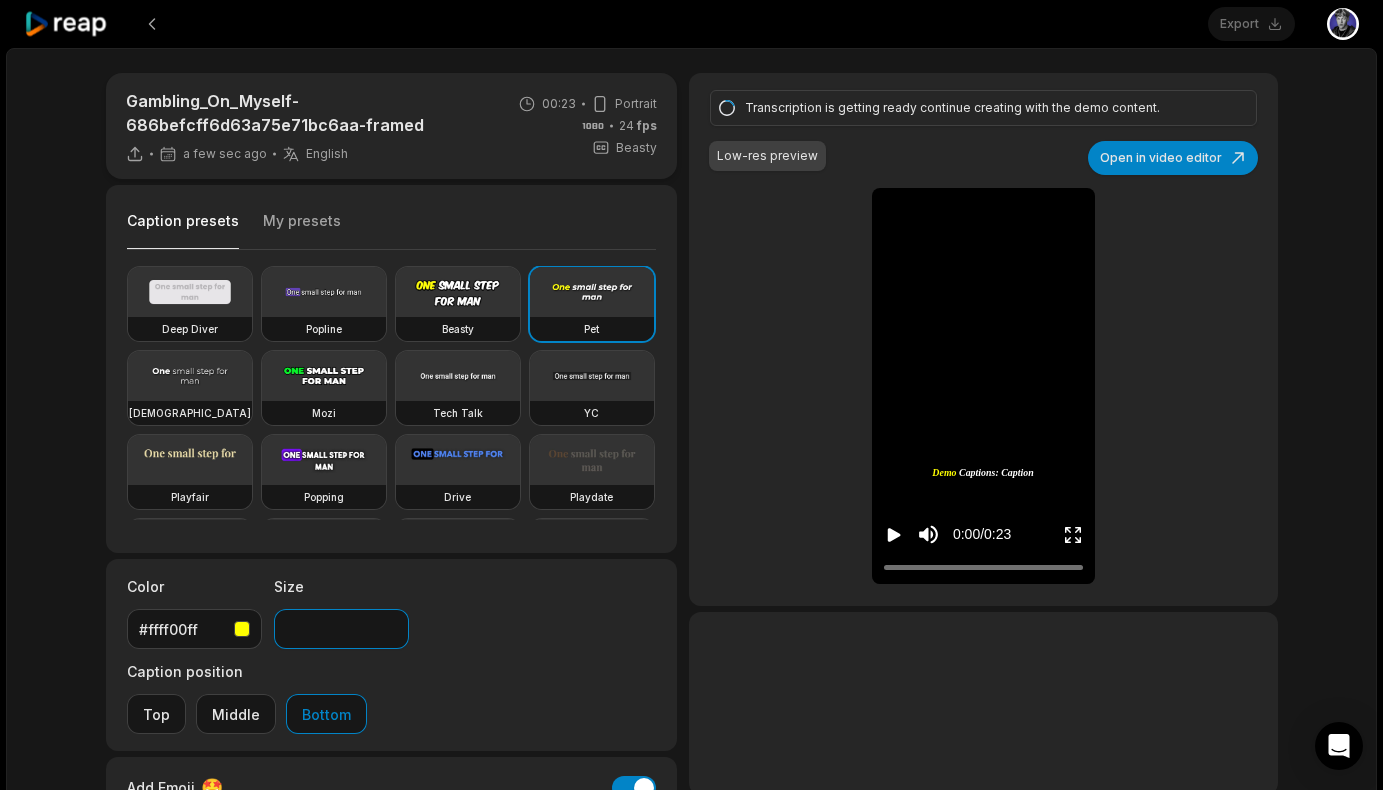 click on "**" at bounding box center (341, 629) 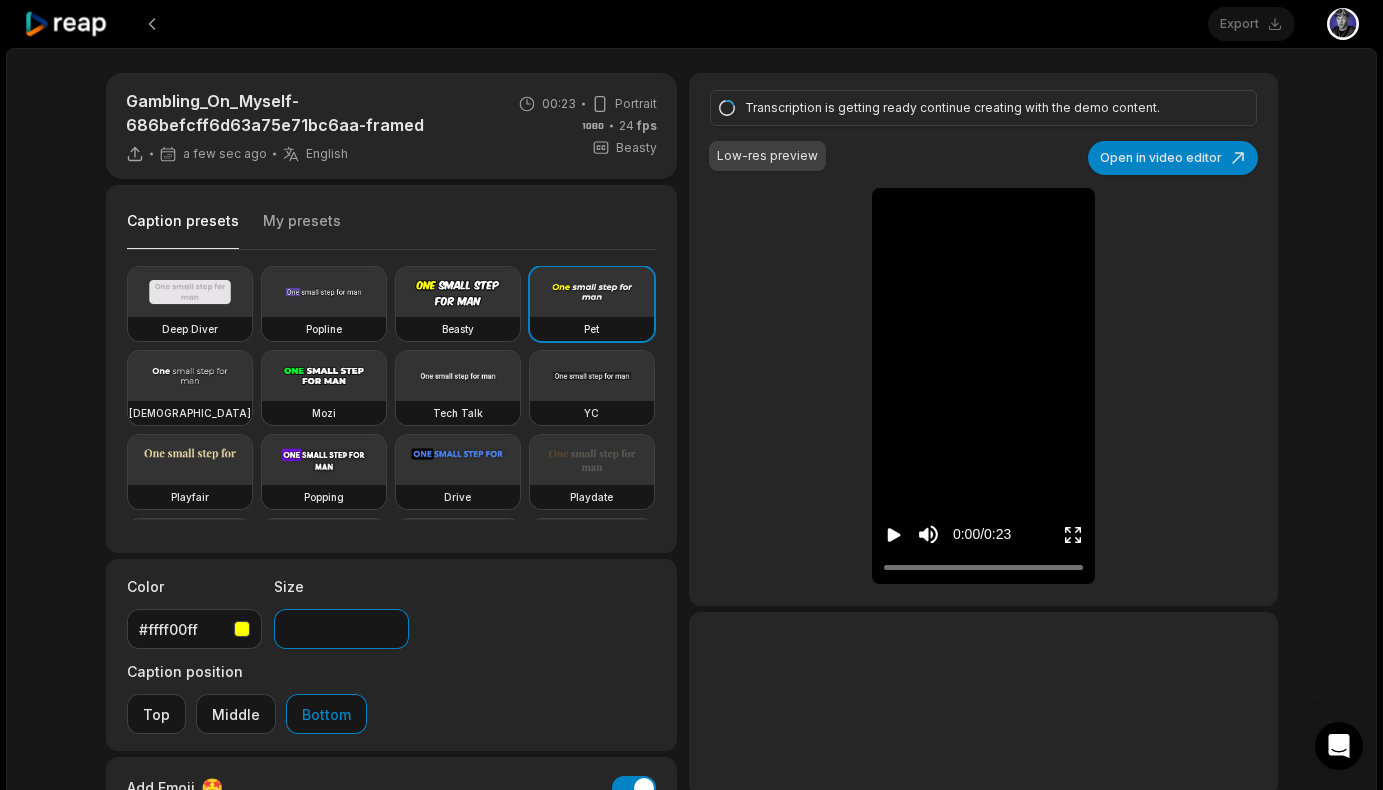 click on "**" at bounding box center [341, 629] 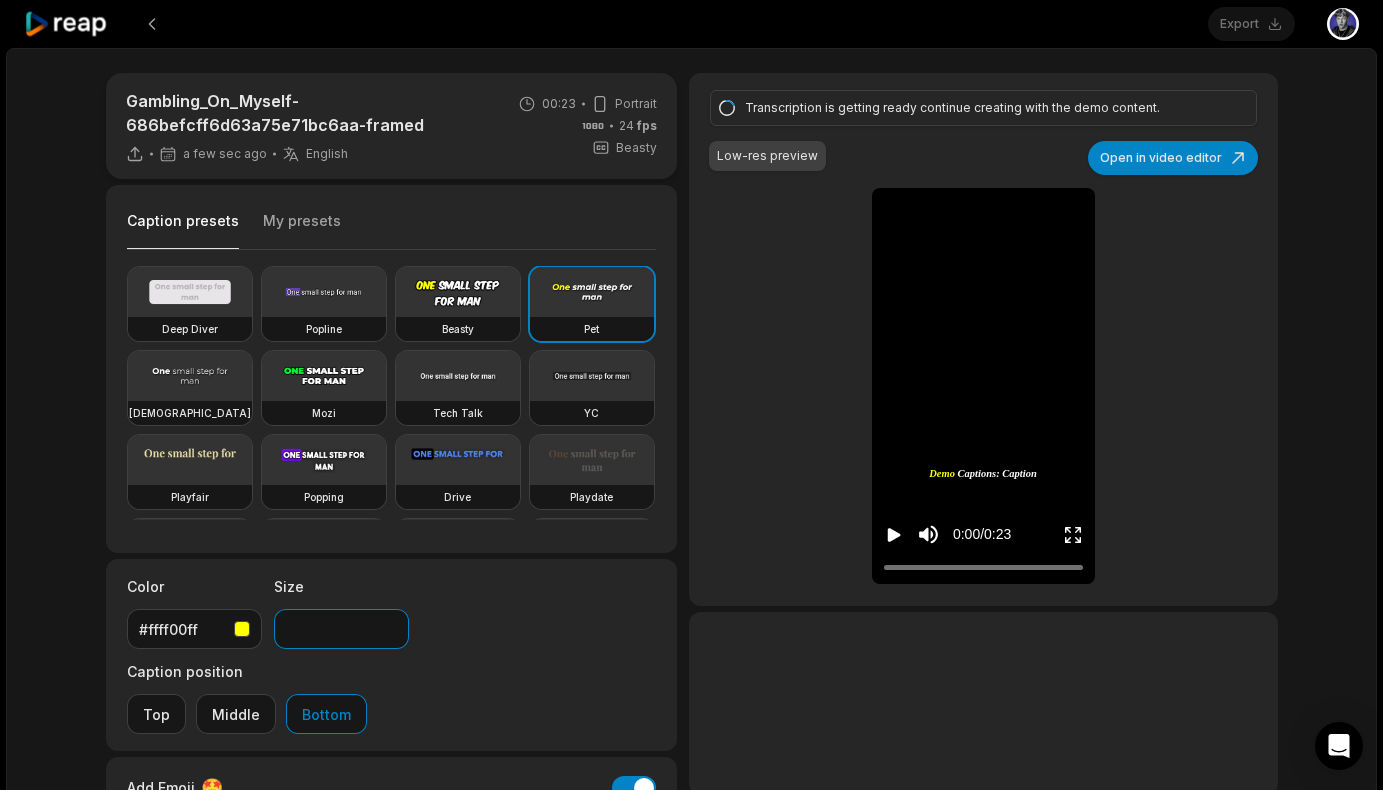 click on "**" at bounding box center [341, 629] 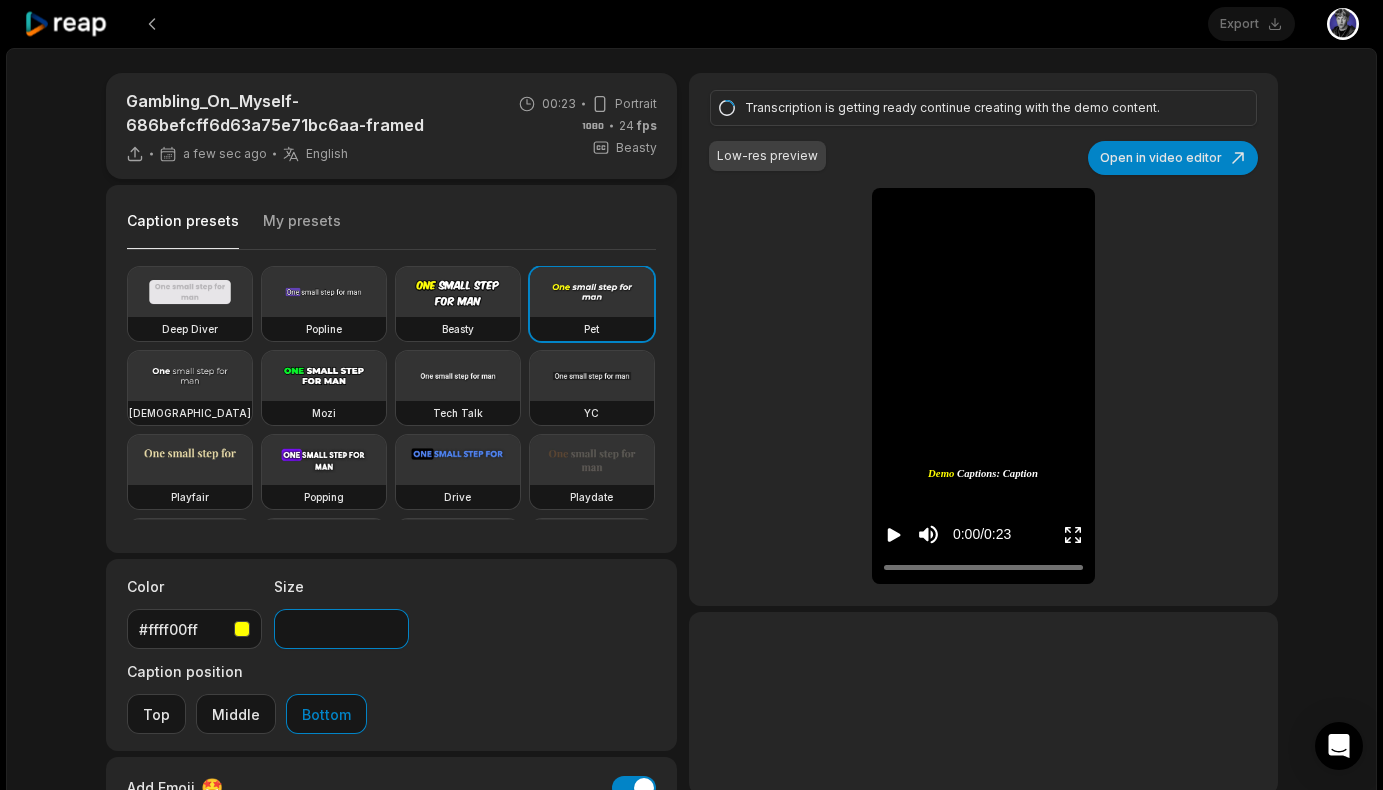 click on "**" at bounding box center (341, 629) 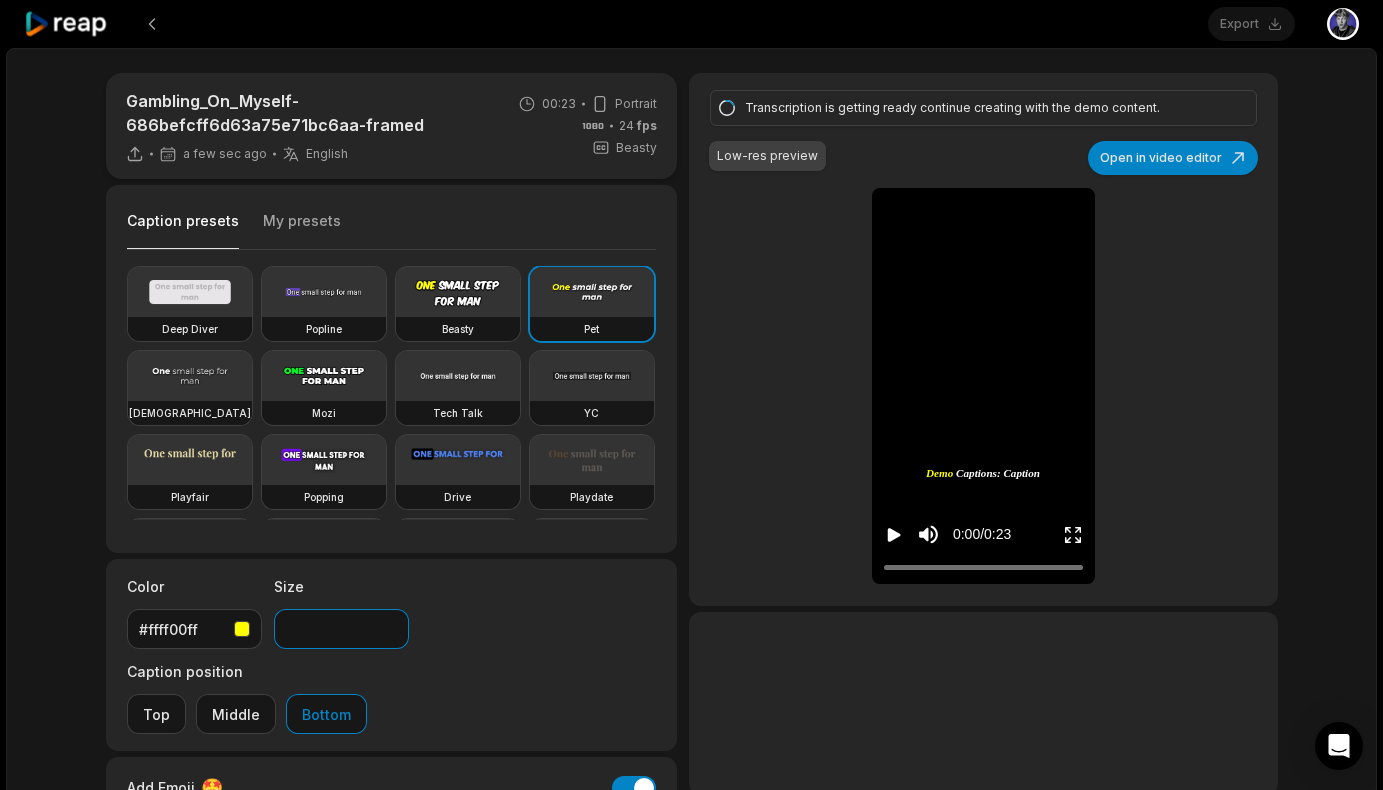click on "**" at bounding box center [341, 629] 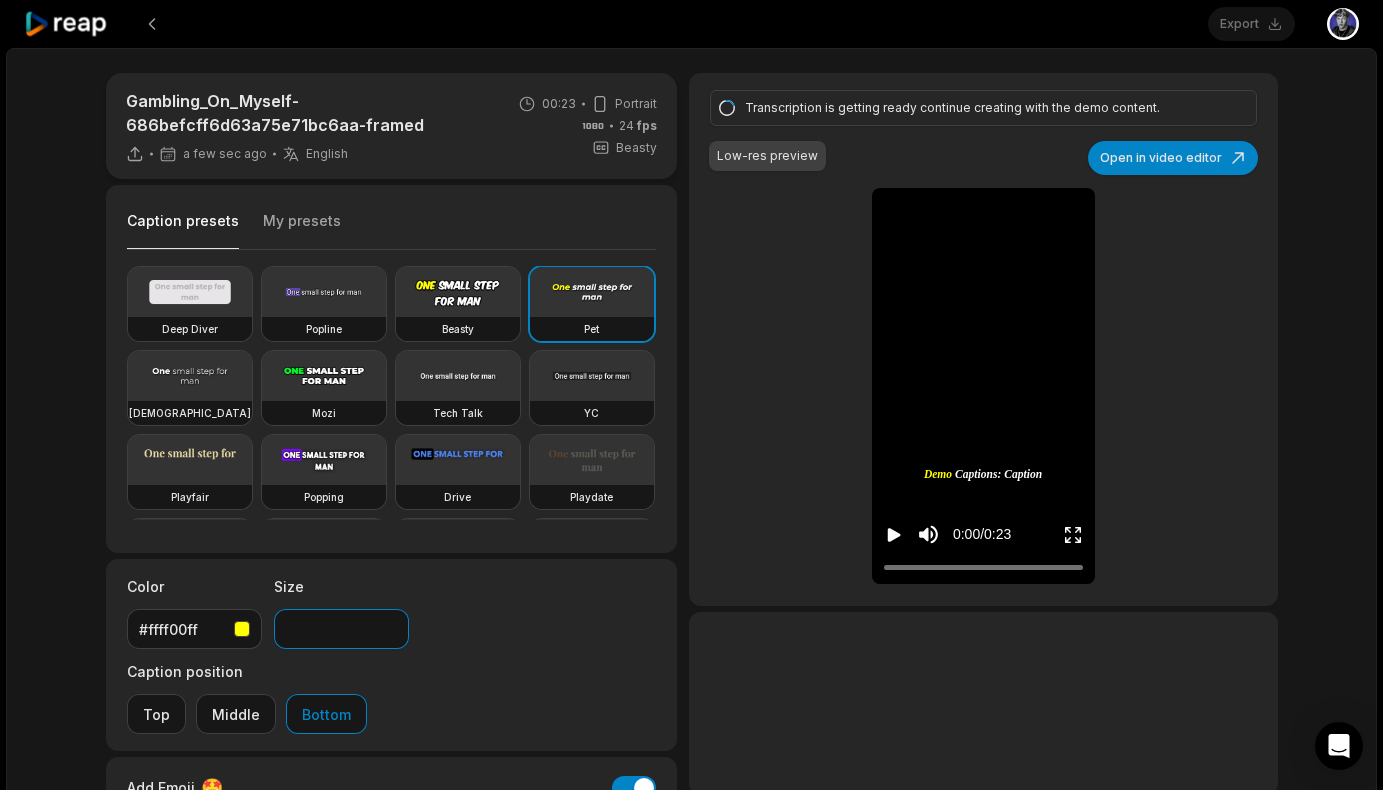 click on "**" at bounding box center [341, 629] 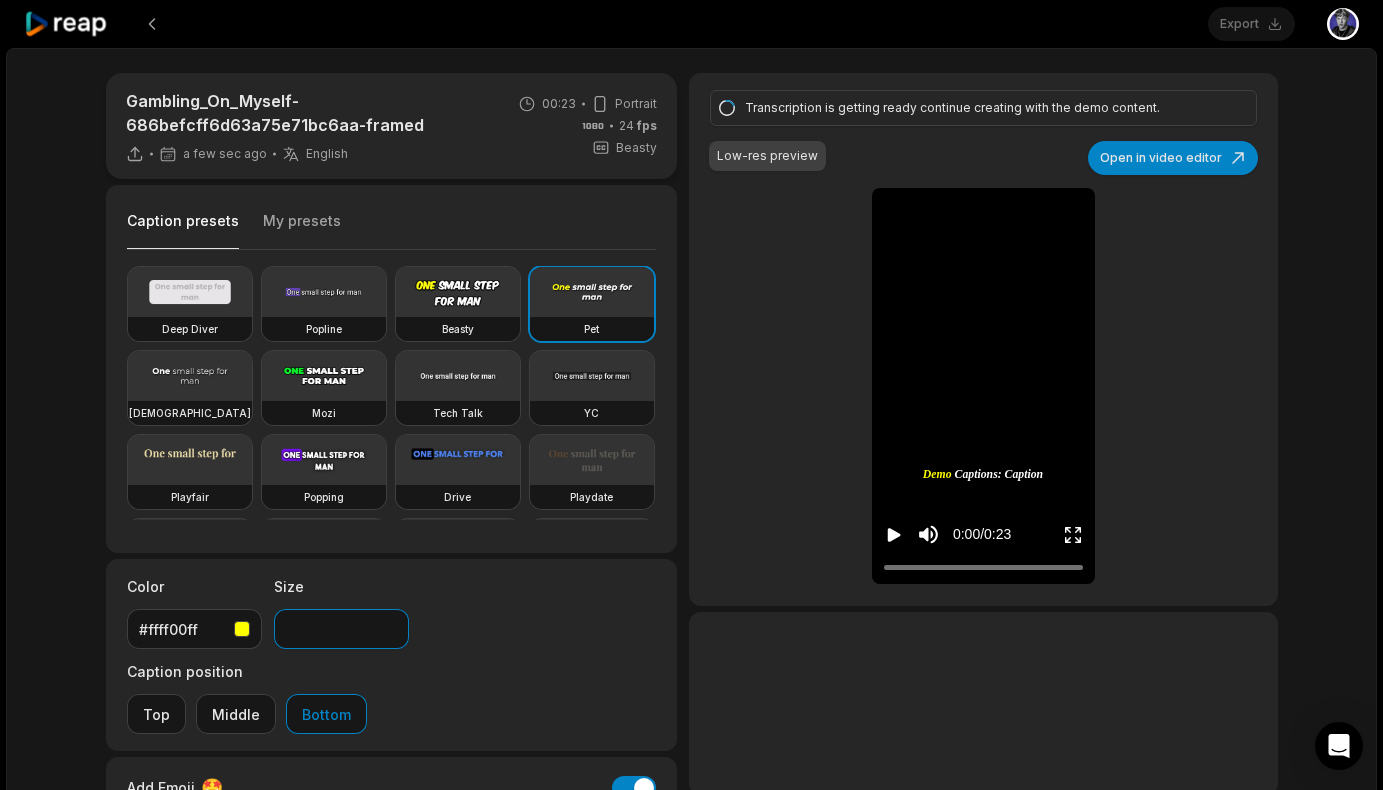 click on "**" at bounding box center (341, 629) 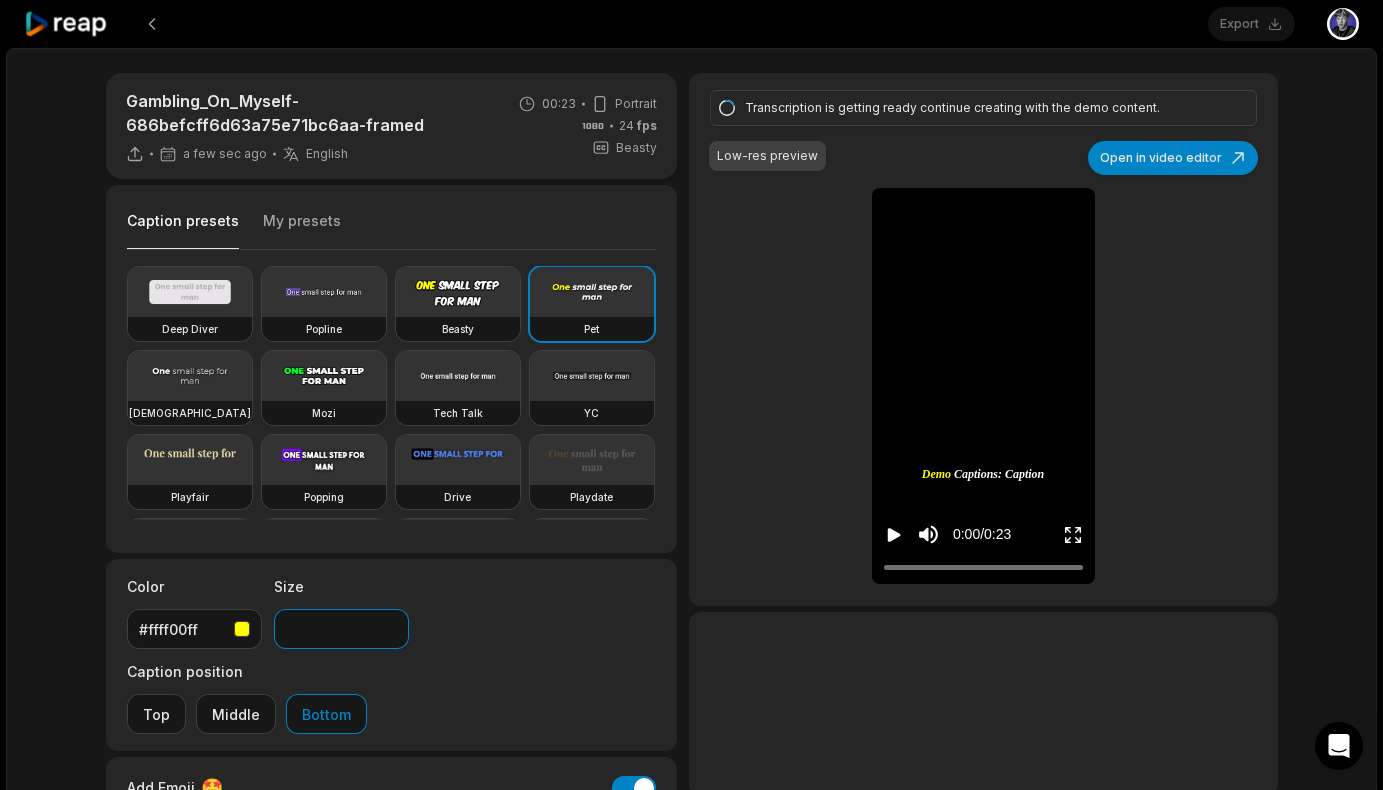 click on "**" at bounding box center (341, 629) 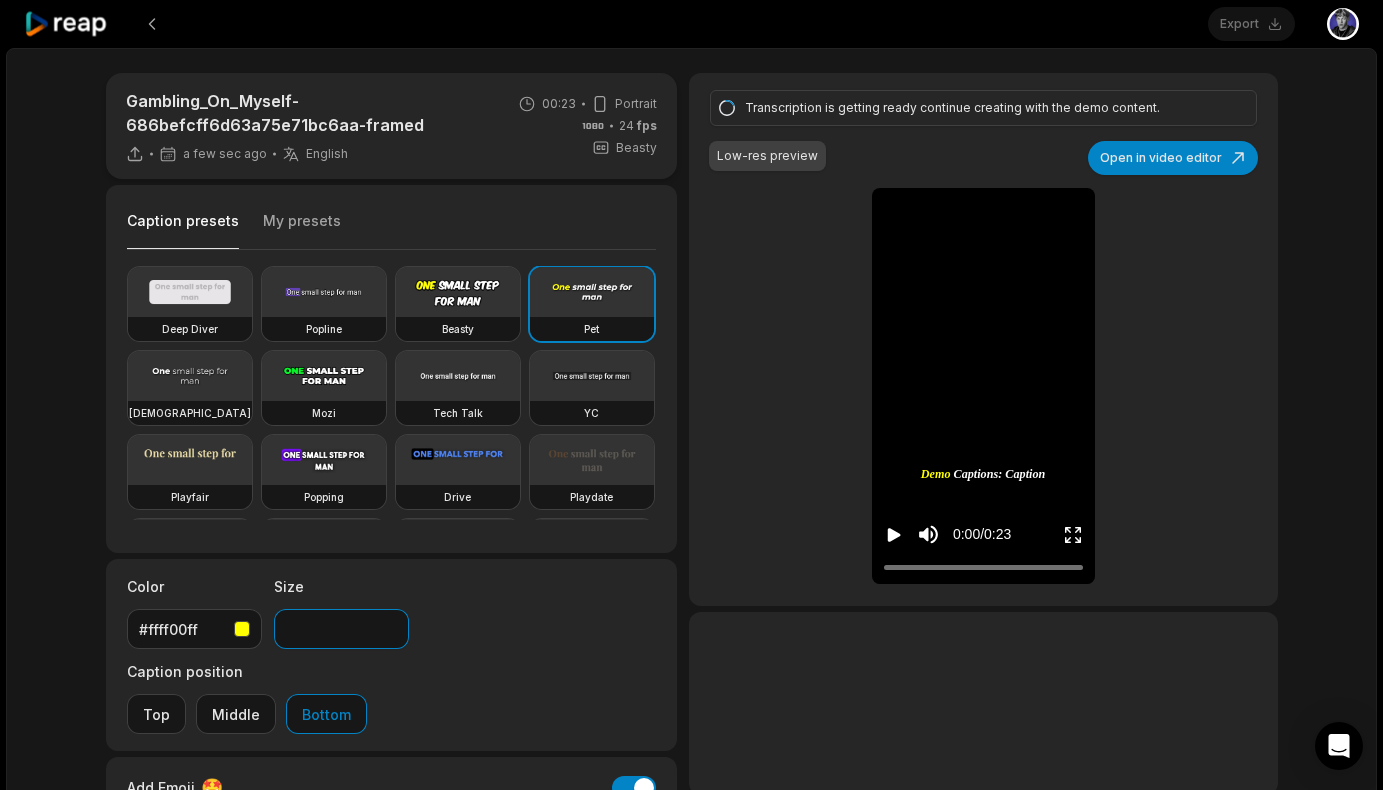 click on "**" at bounding box center [341, 629] 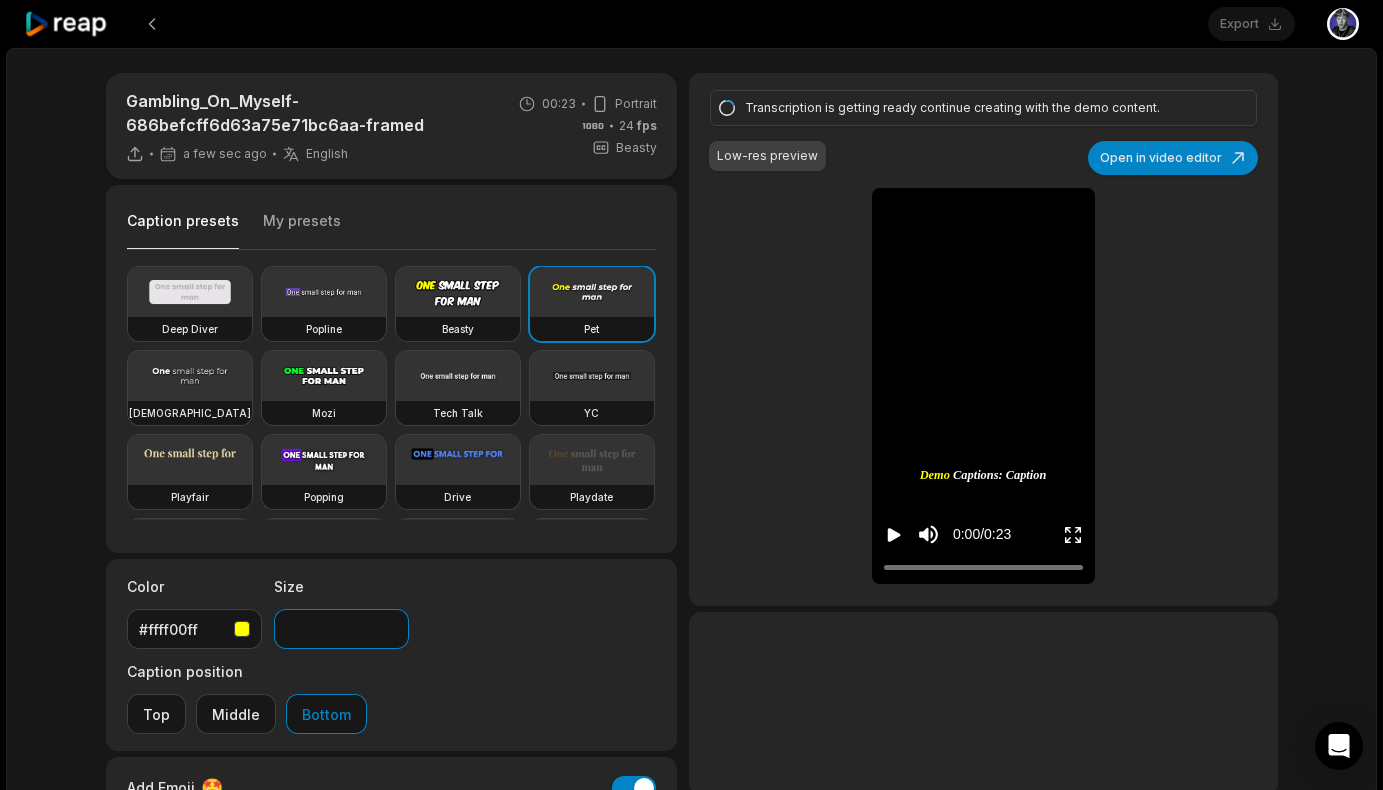 click on "**" at bounding box center [341, 629] 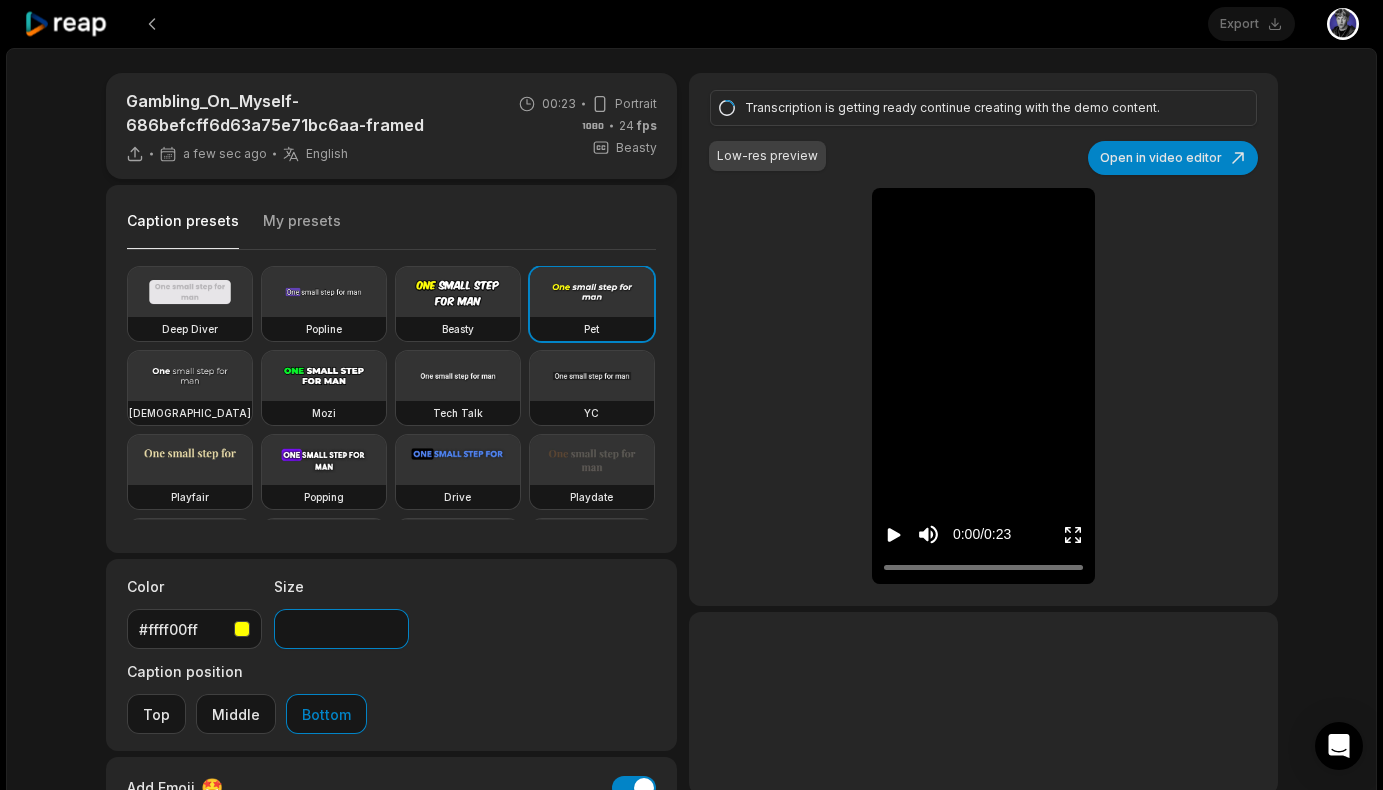 click on "**" at bounding box center [341, 629] 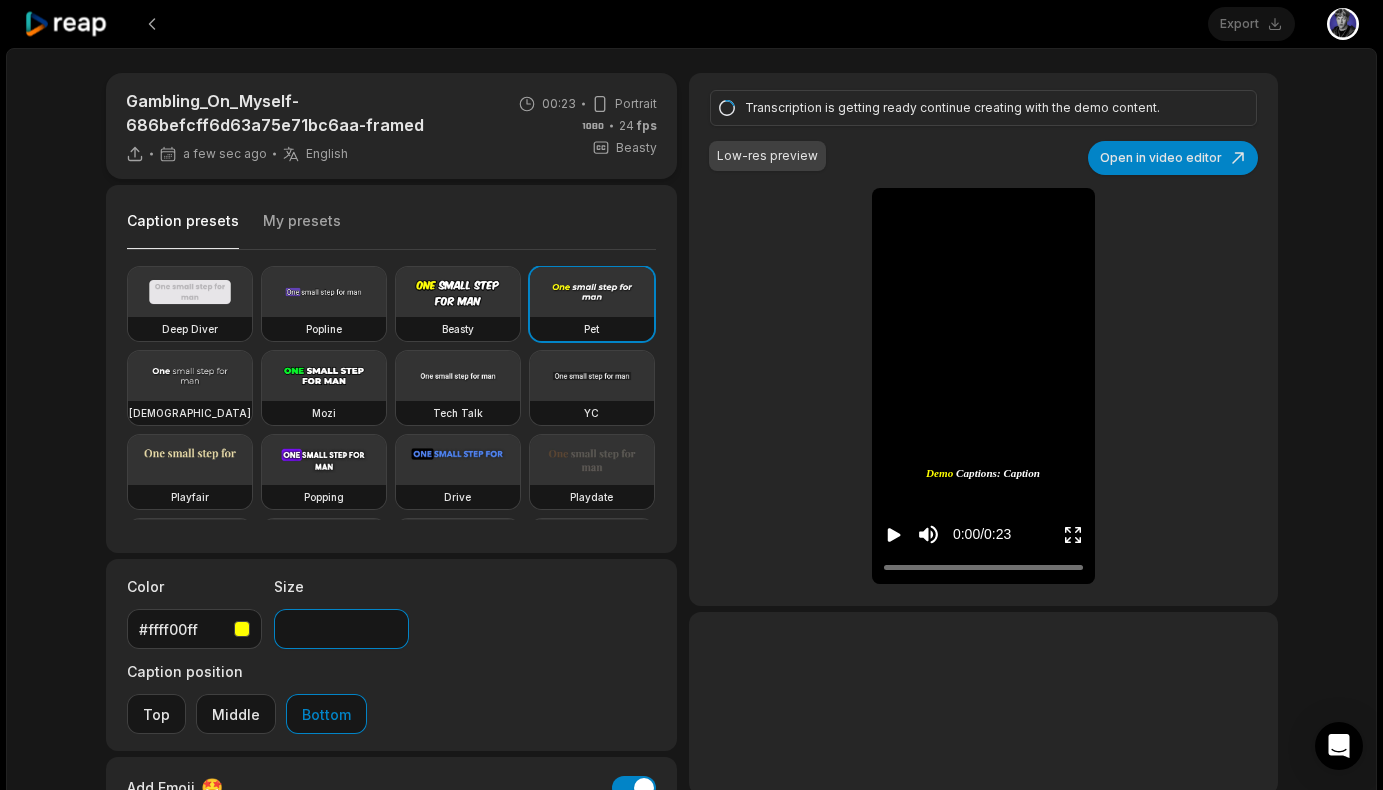 click on "**" at bounding box center [341, 629] 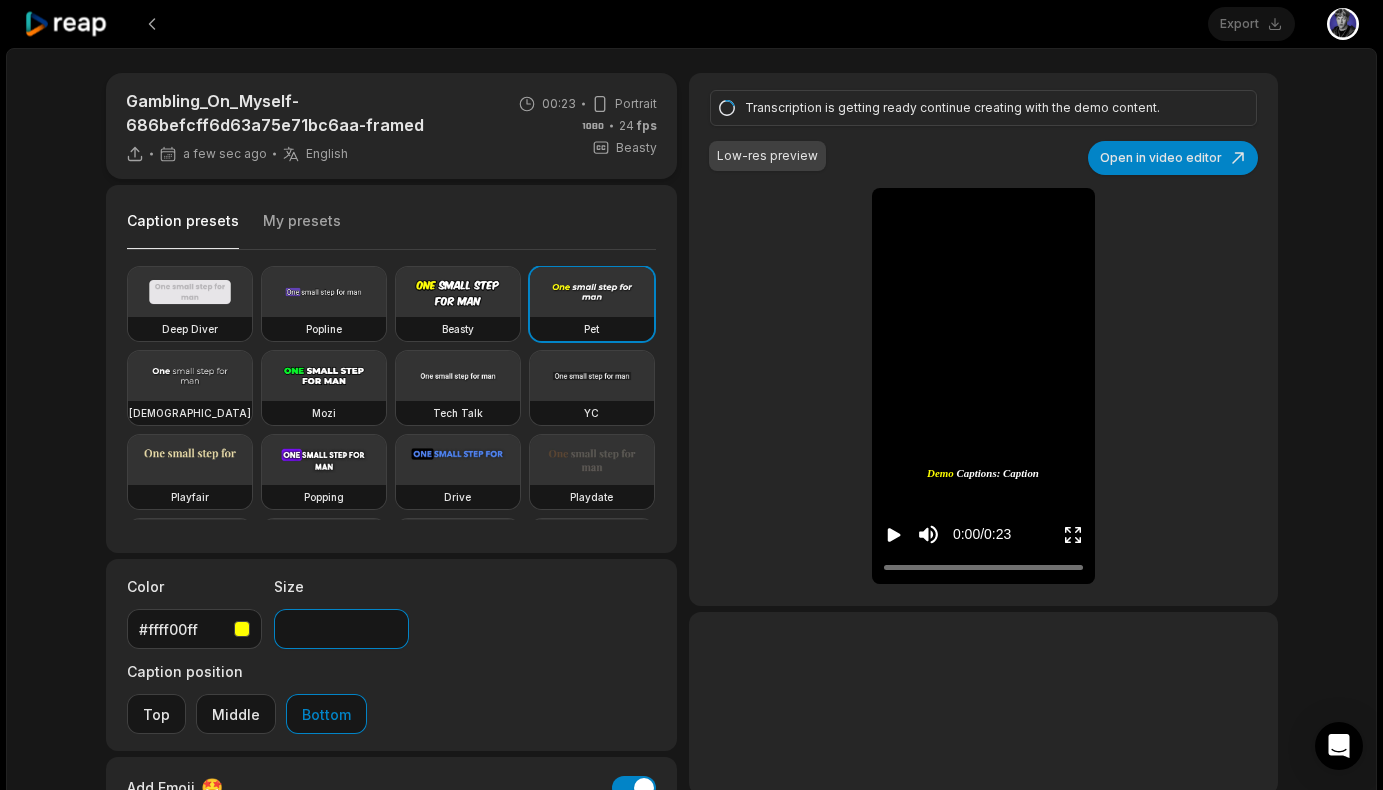 click on "**" at bounding box center [341, 629] 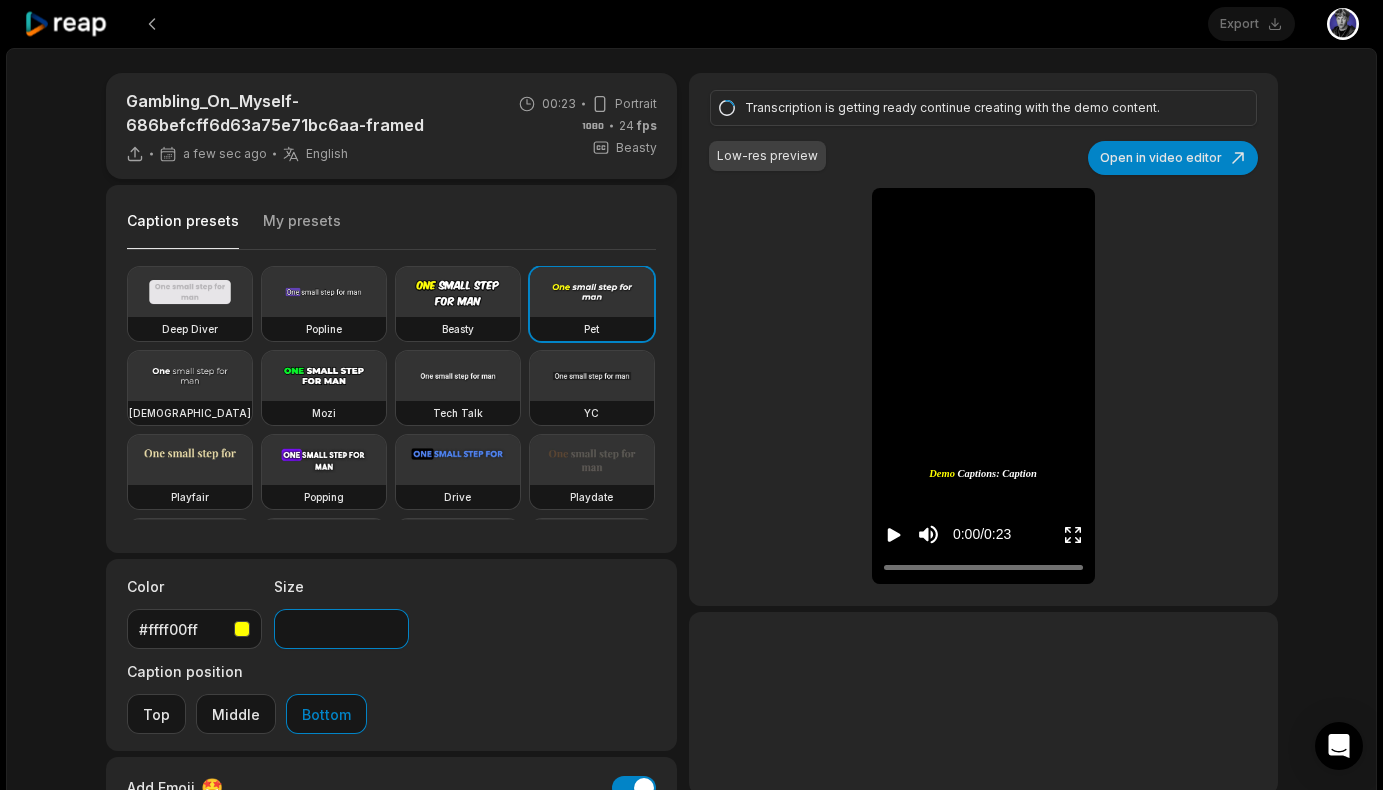 click on "**" at bounding box center [341, 629] 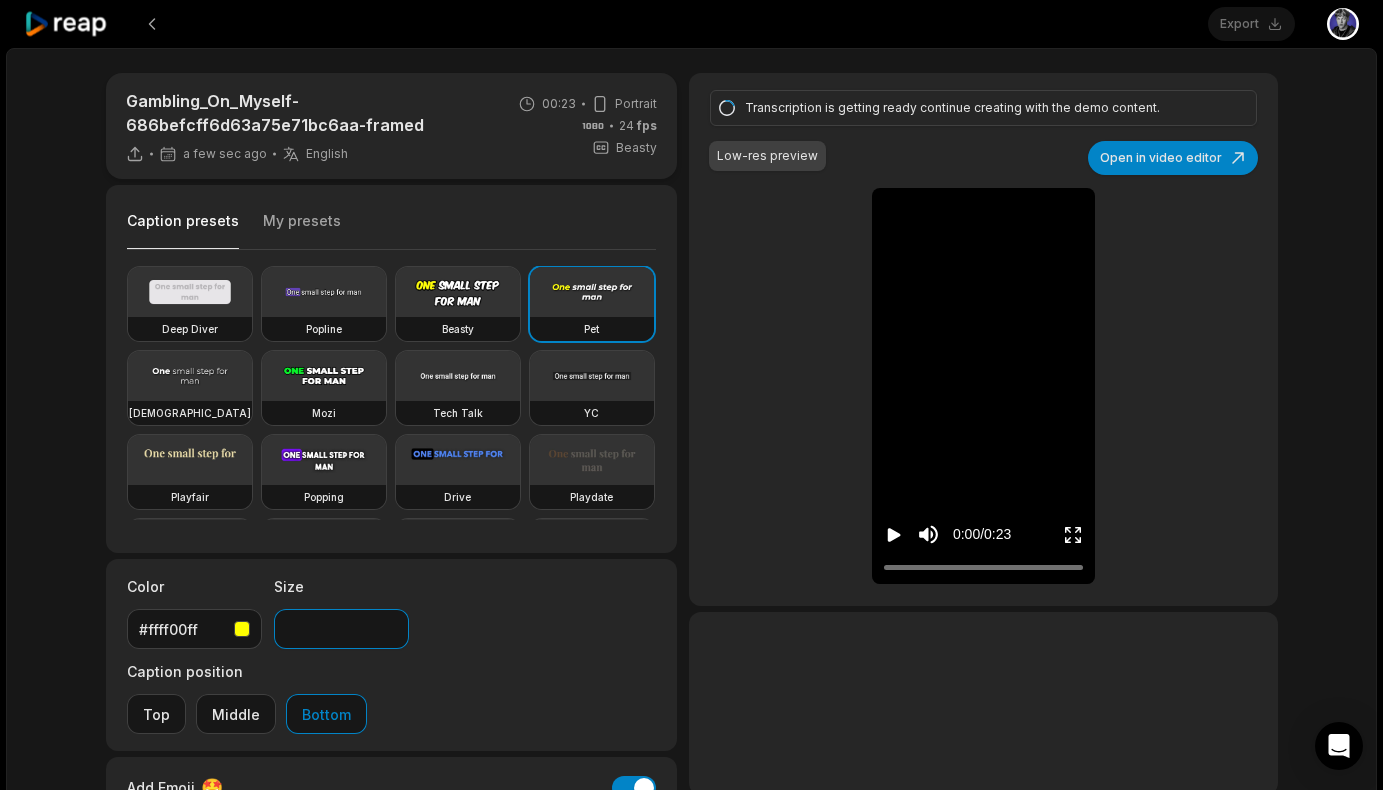 click on "**" at bounding box center [341, 629] 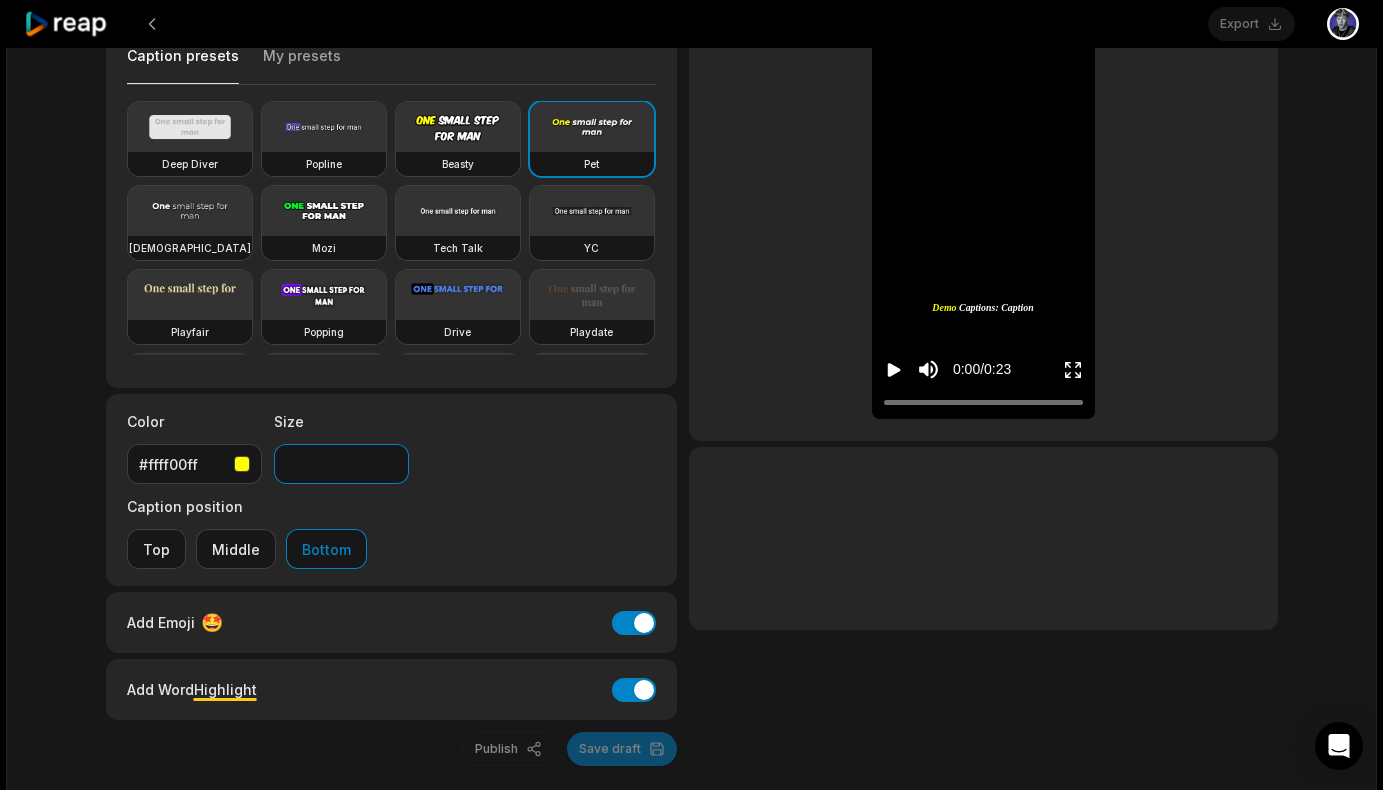scroll, scrollTop: 0, scrollLeft: 0, axis: both 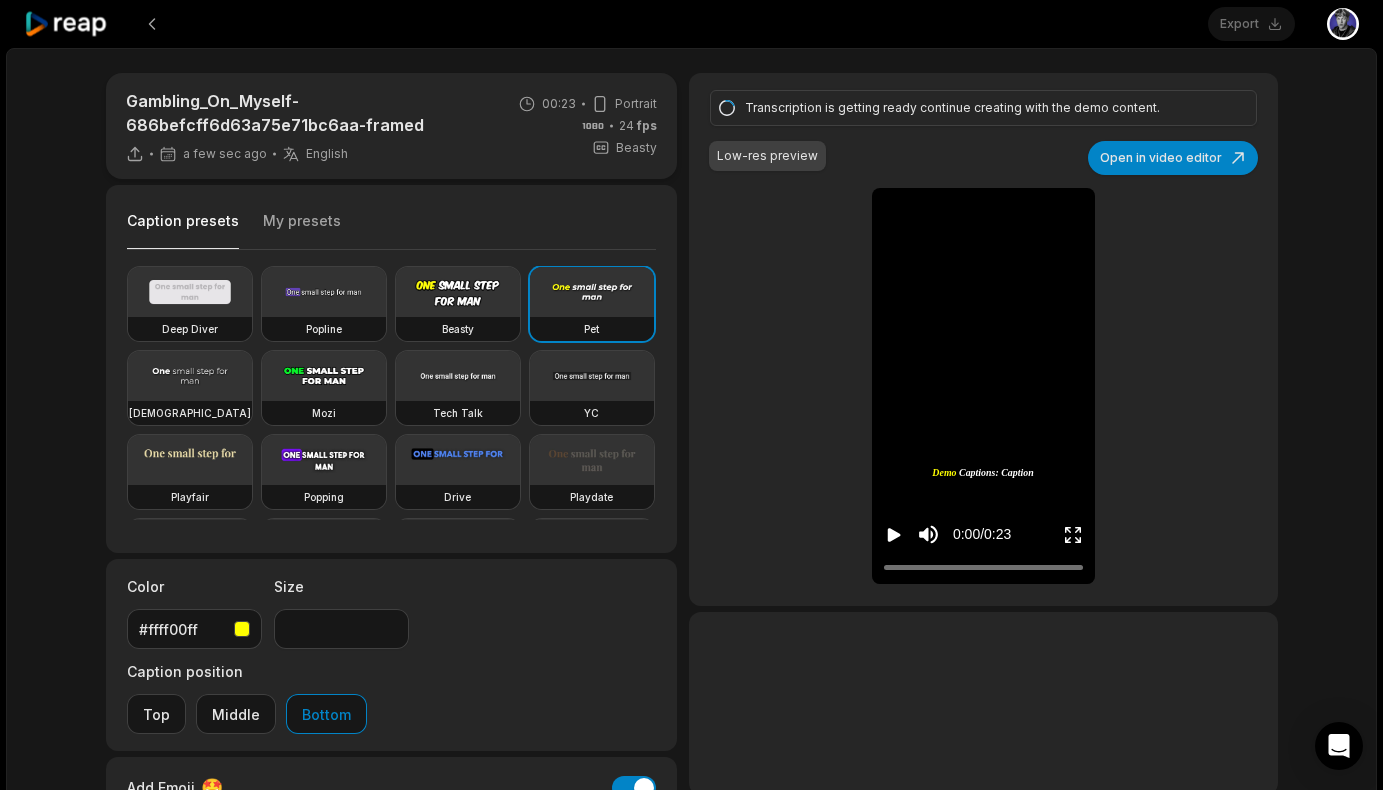 click 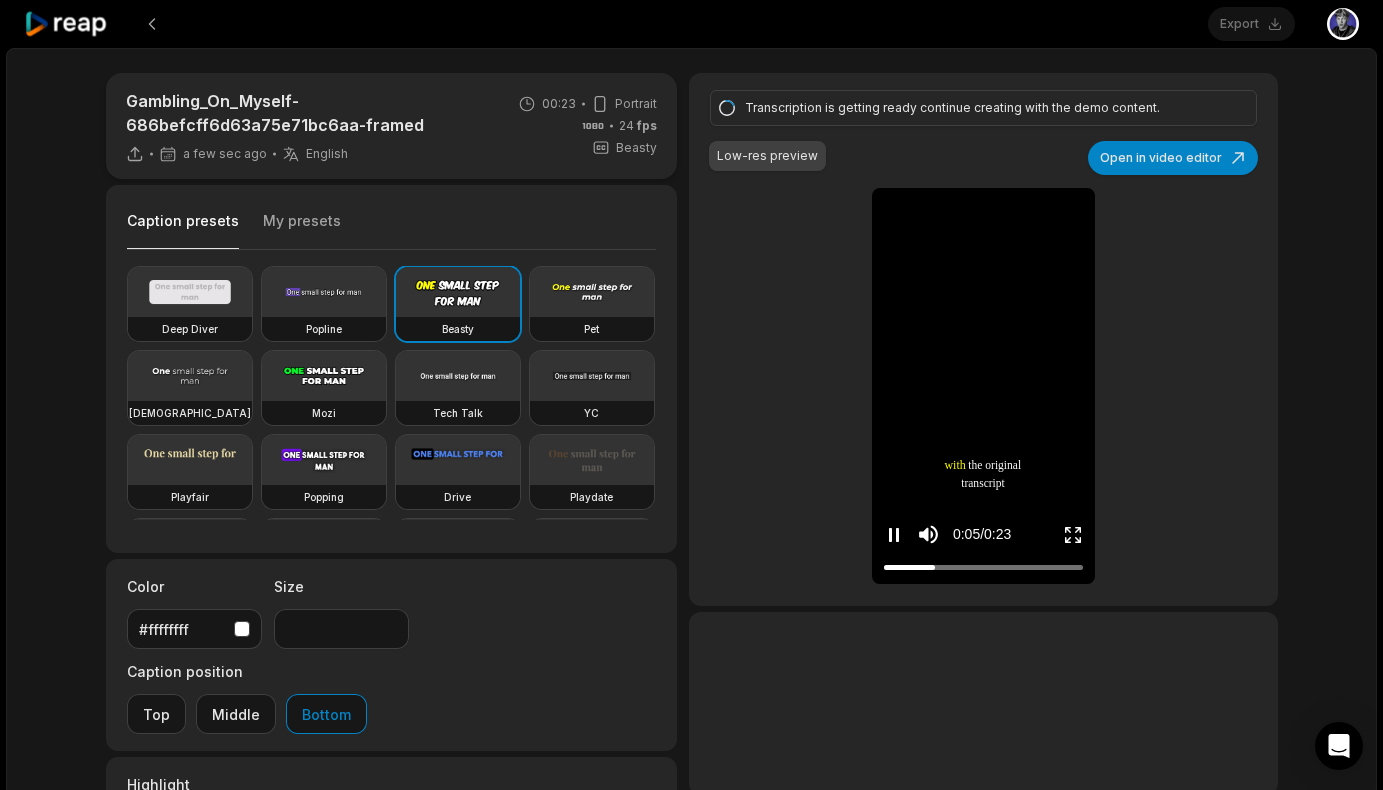click 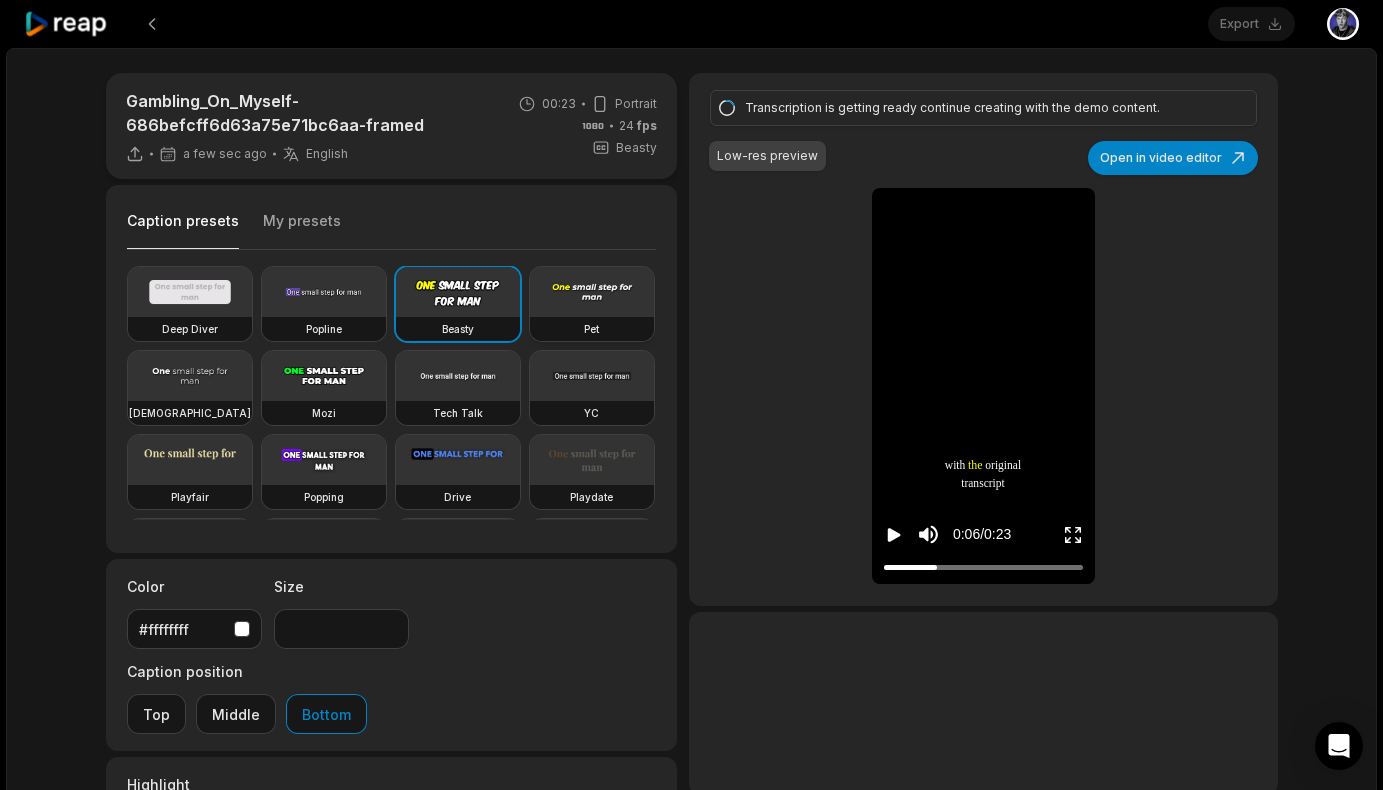 click at bounding box center (592, 292) 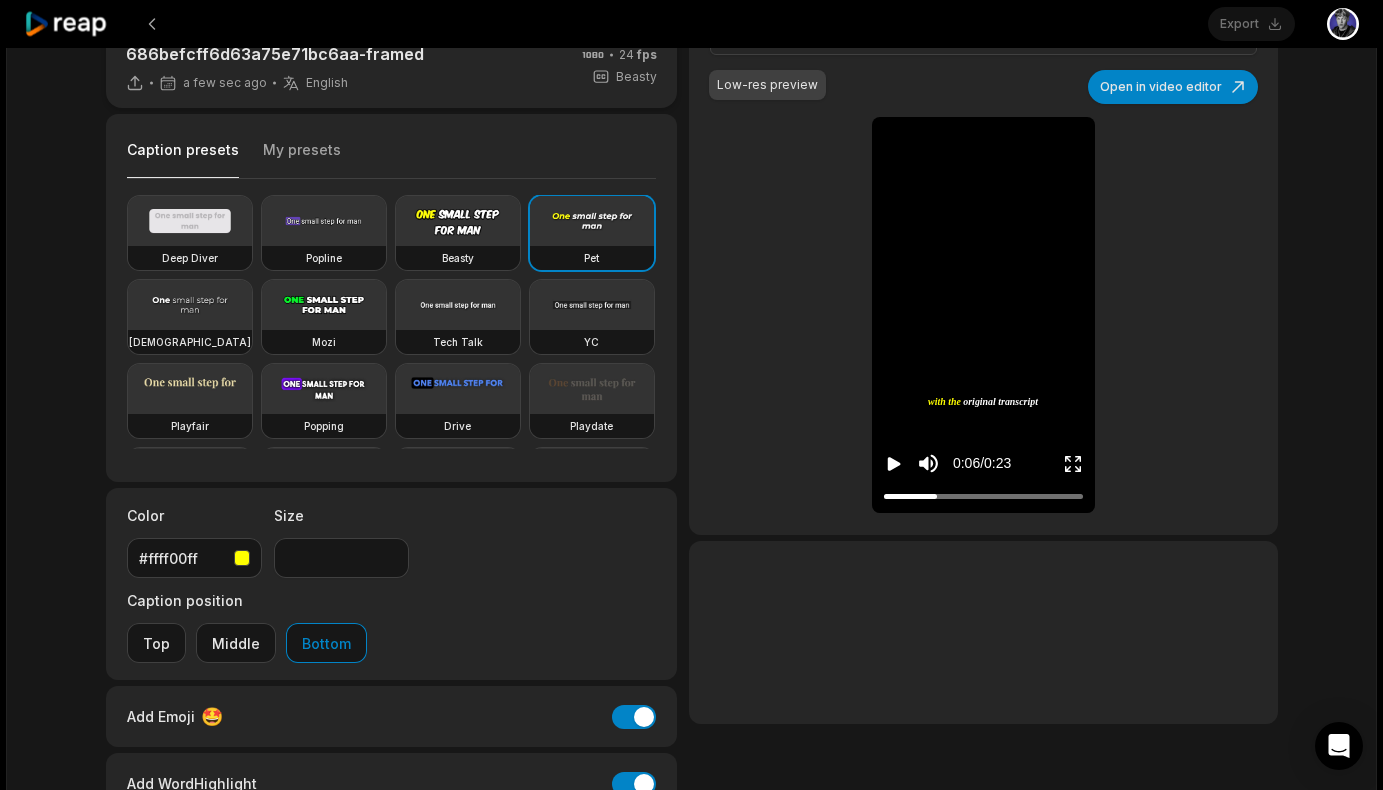 scroll, scrollTop: 0, scrollLeft: 0, axis: both 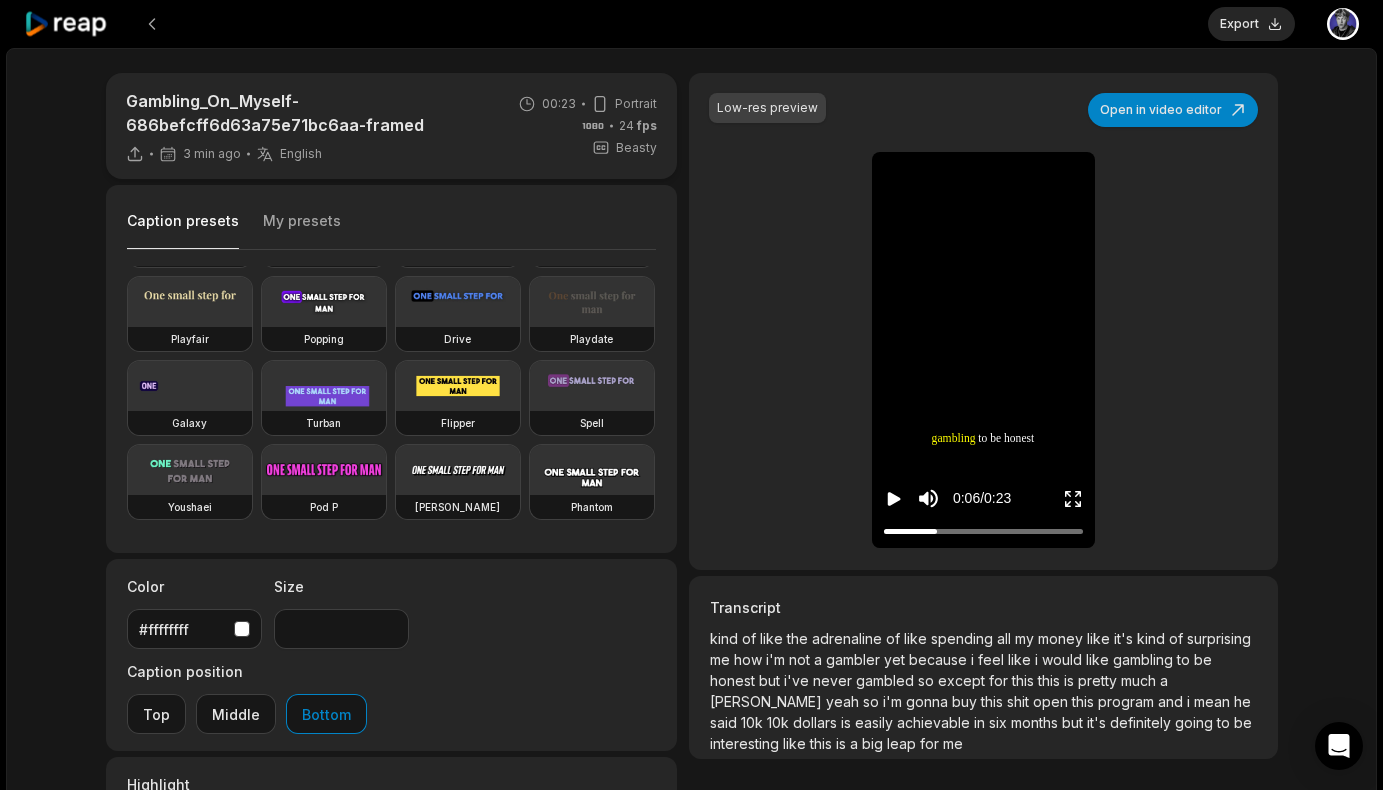 click 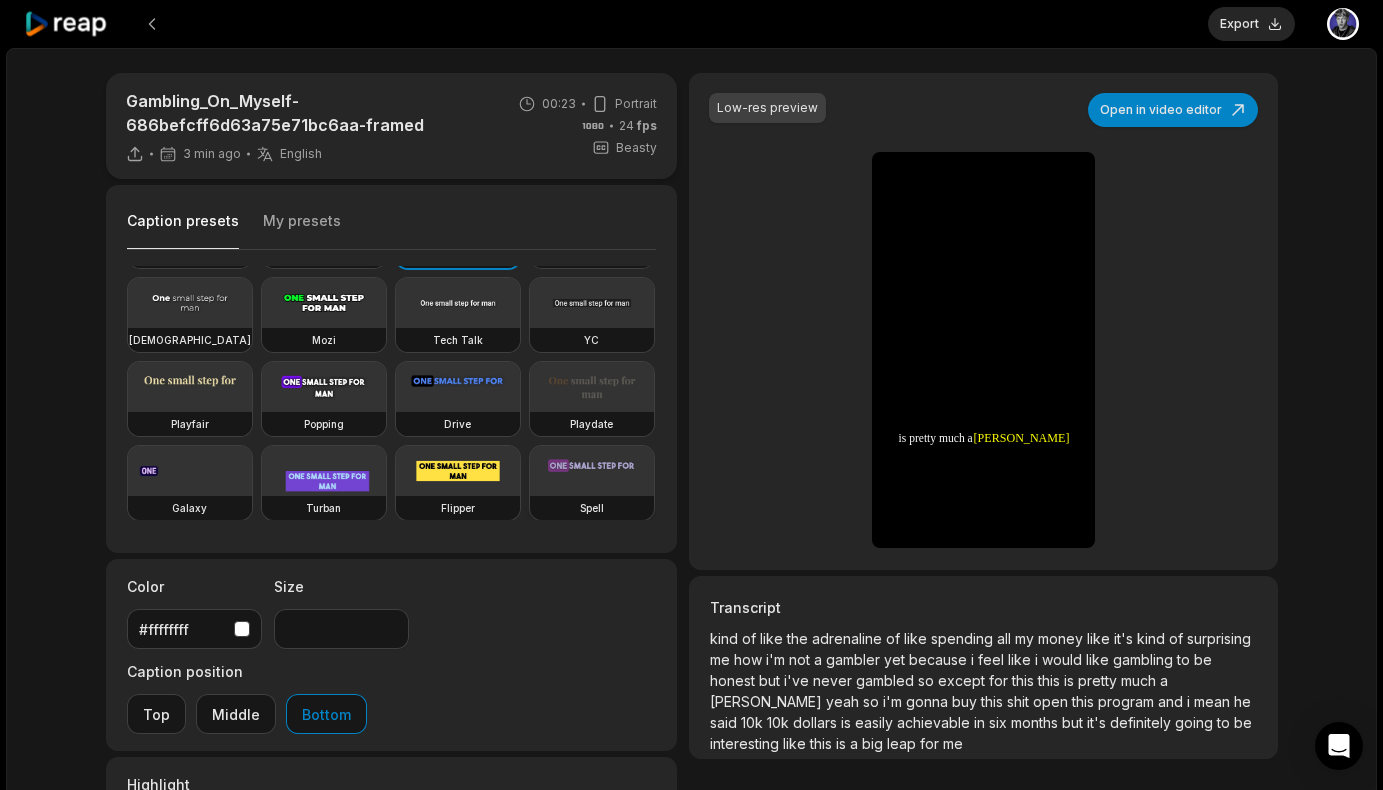 scroll, scrollTop: 0, scrollLeft: 0, axis: both 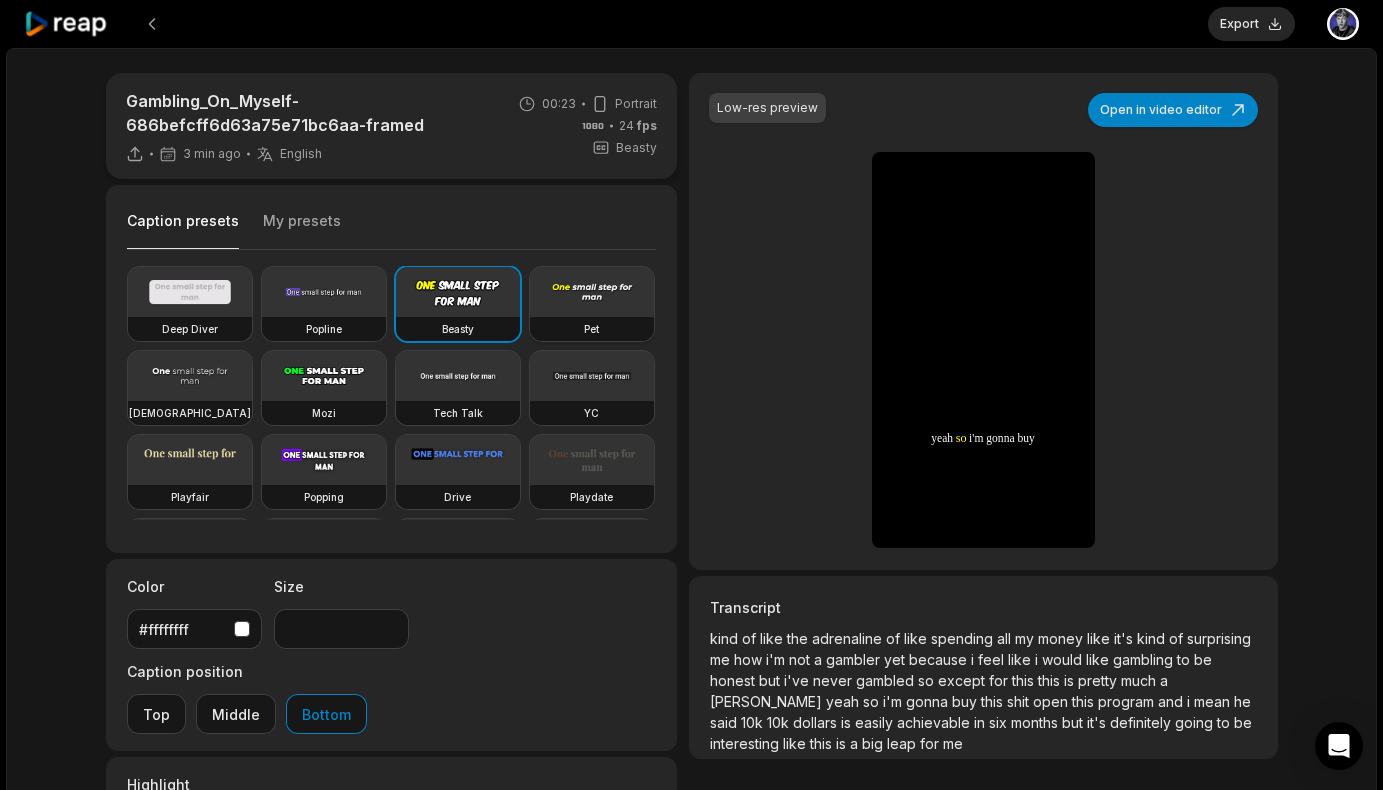 click at bounding box center (592, 292) 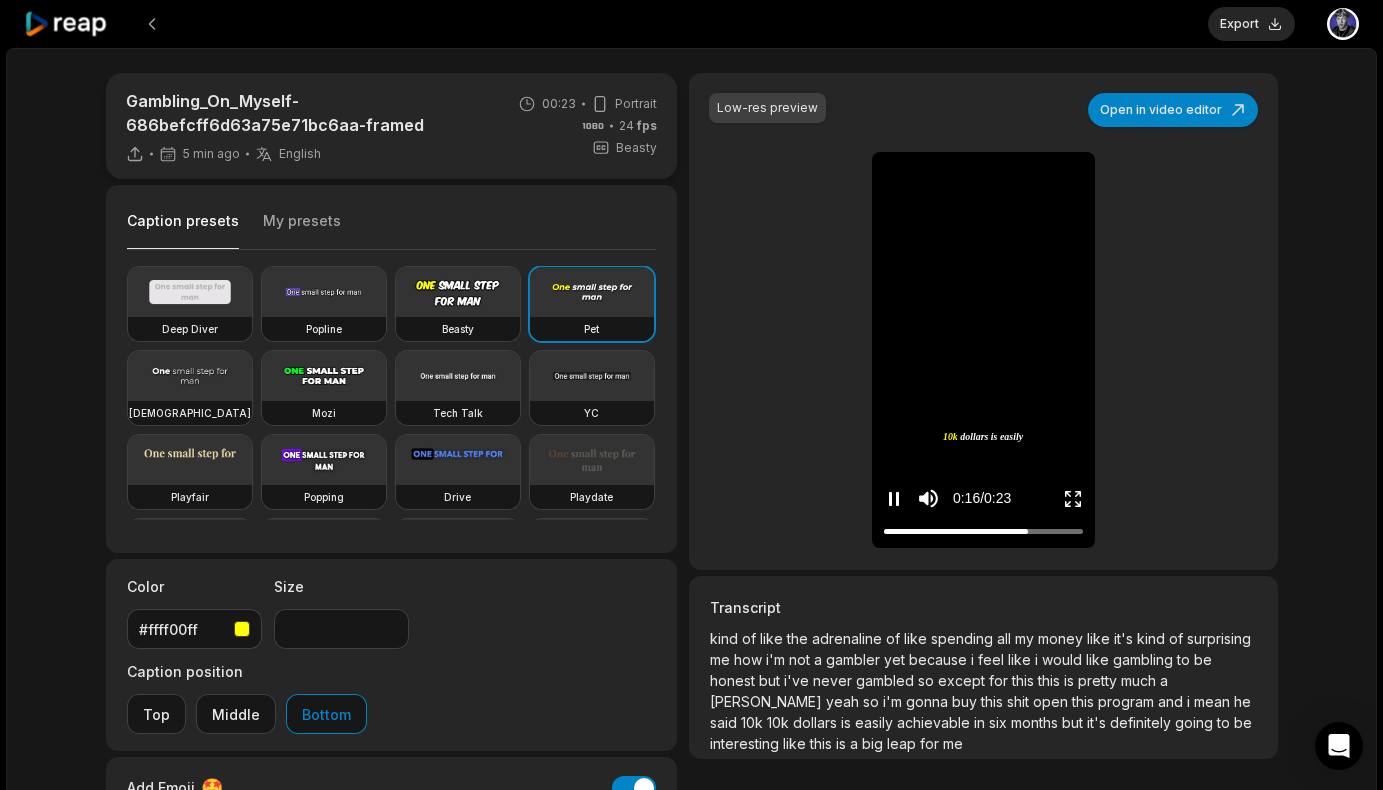 click 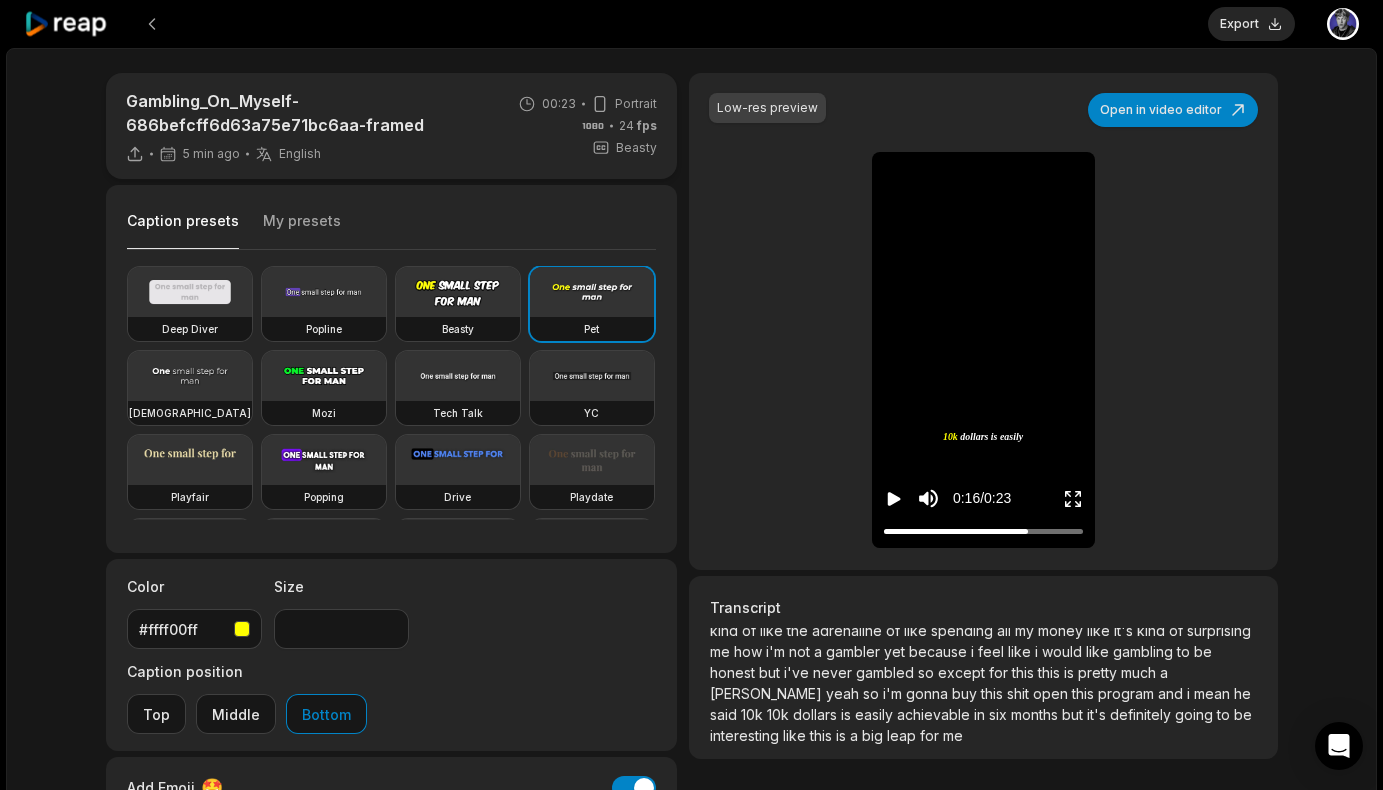scroll, scrollTop: 14, scrollLeft: 0, axis: vertical 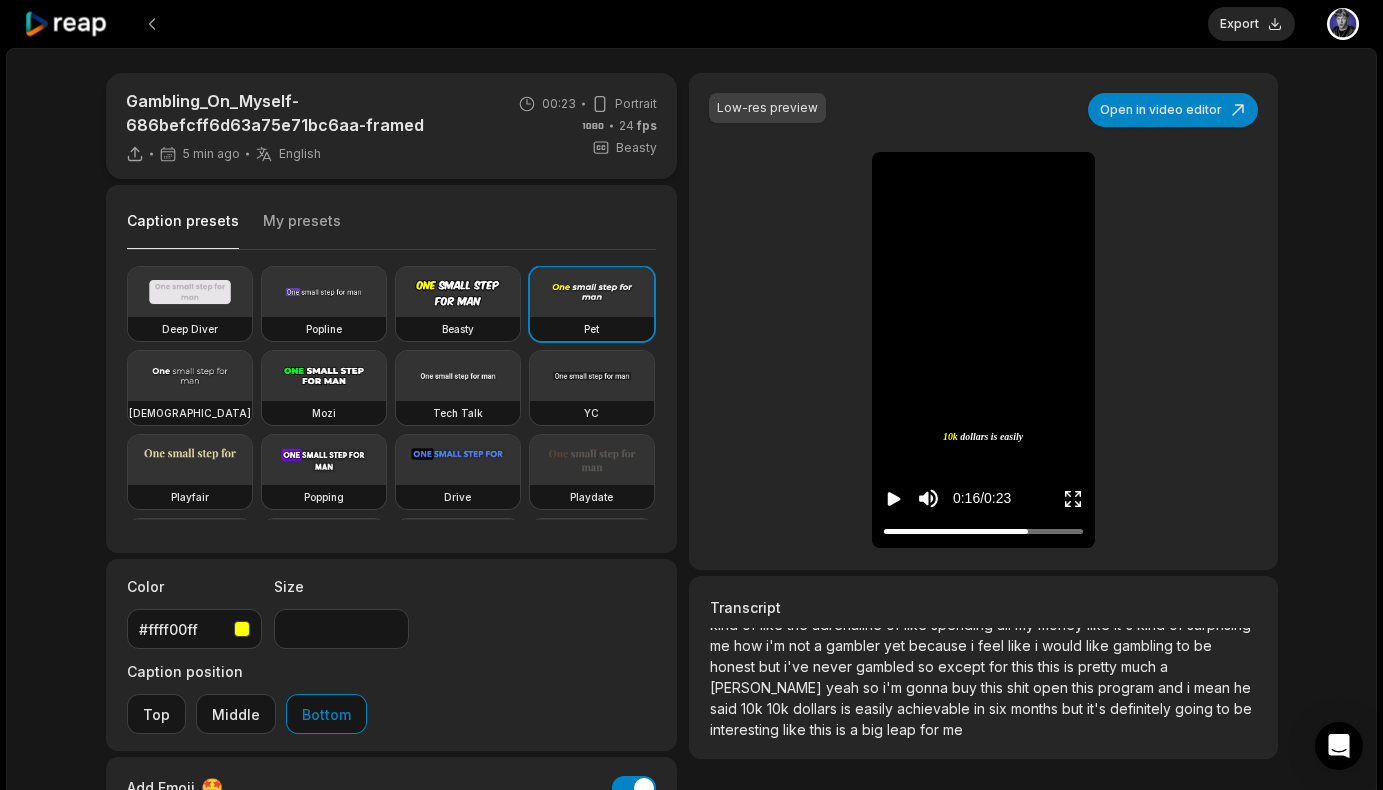 click on "open" at bounding box center [1052, 687] 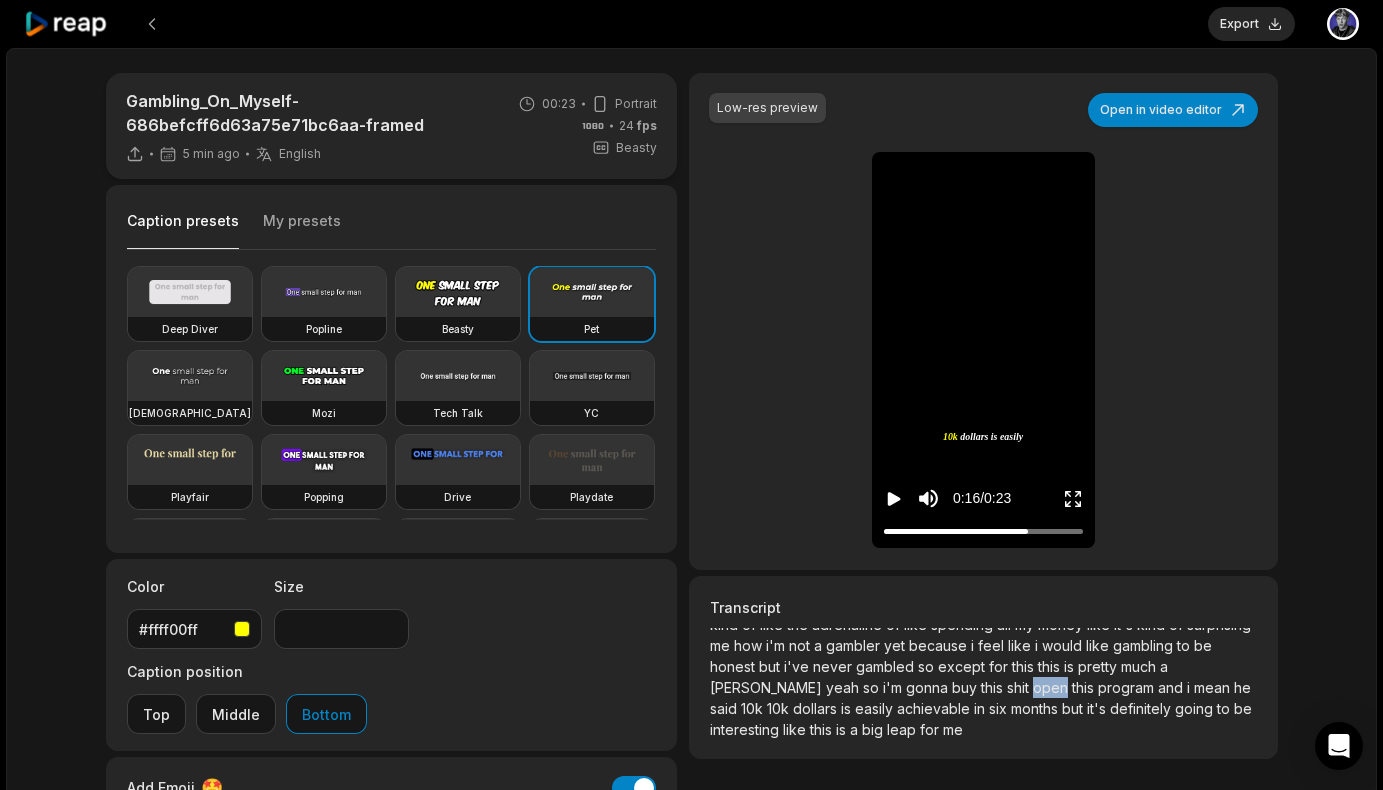 click on "open" at bounding box center [1052, 687] 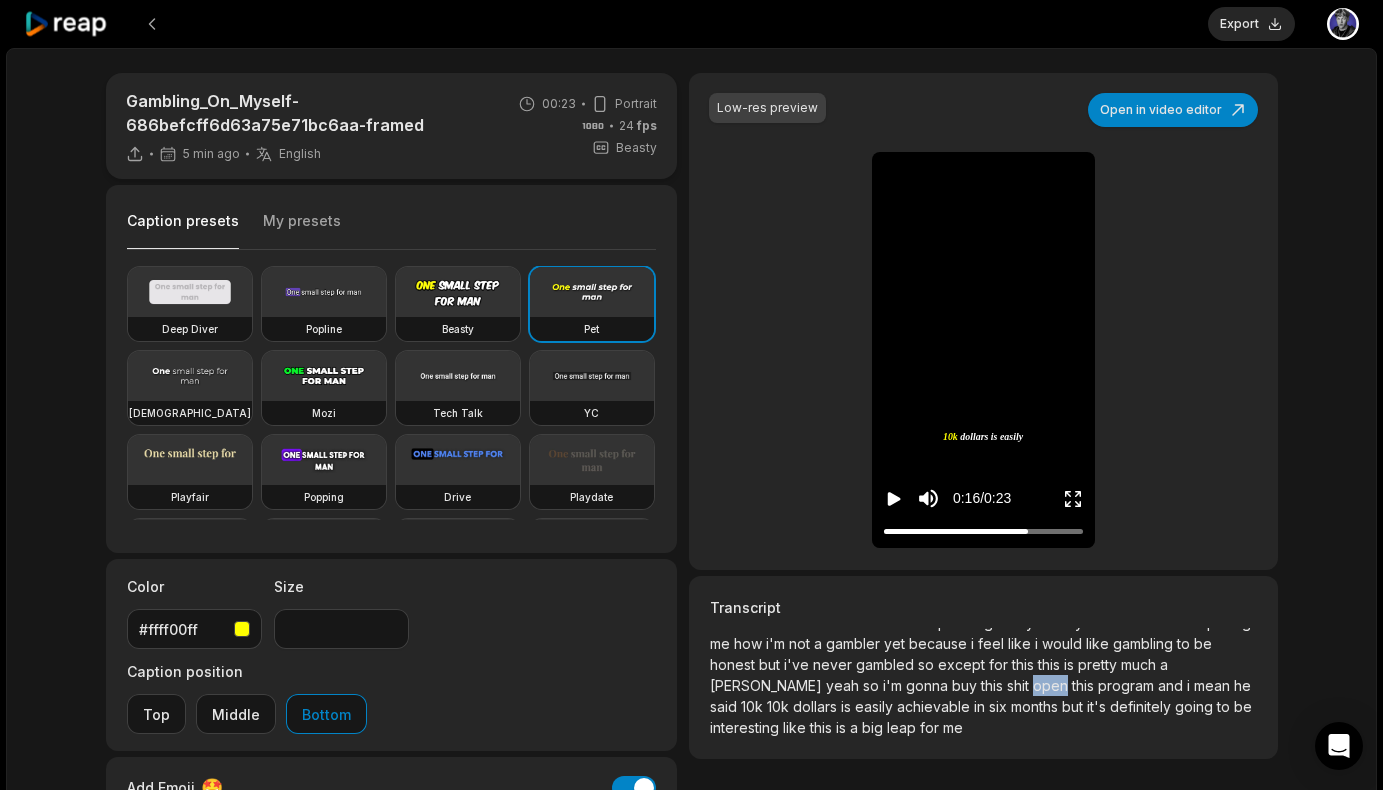 scroll, scrollTop: 0, scrollLeft: 0, axis: both 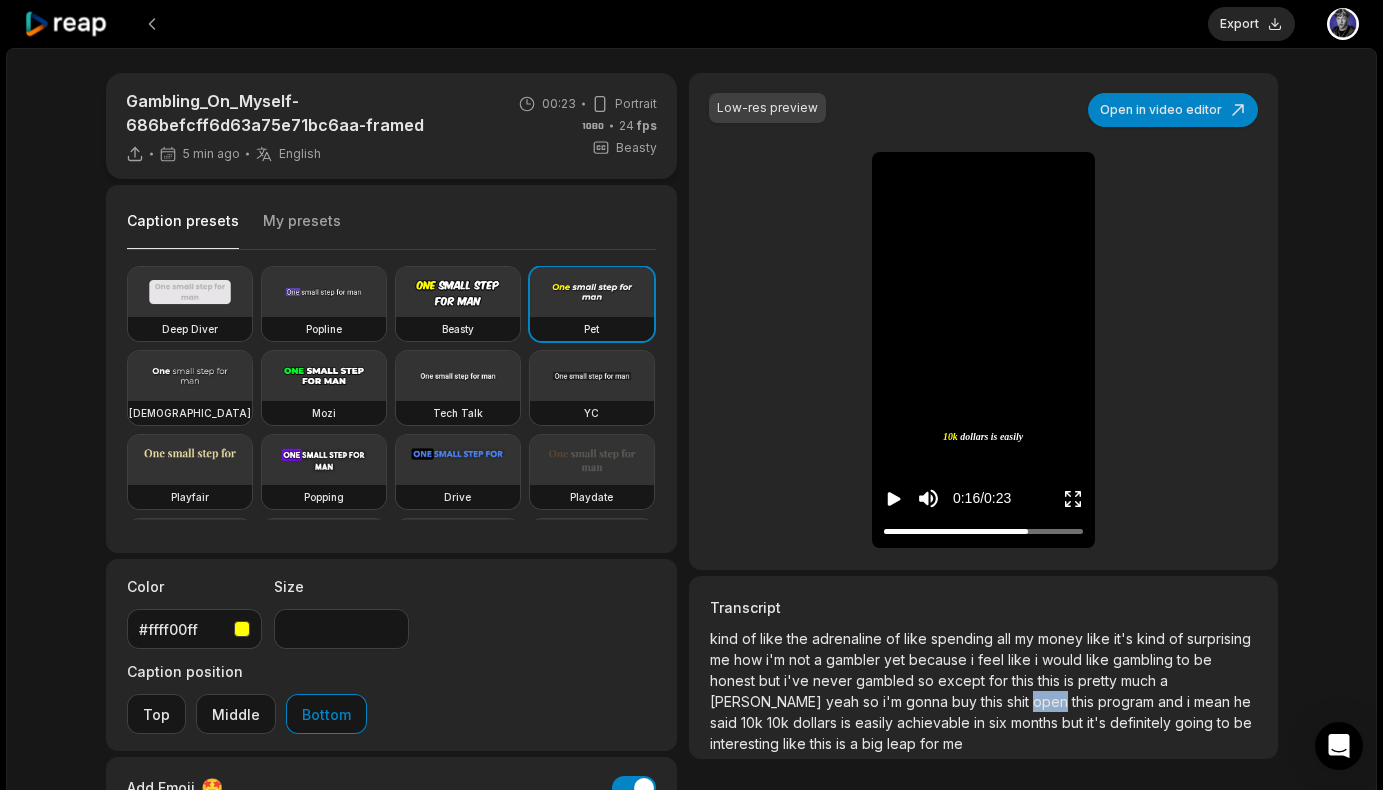 click 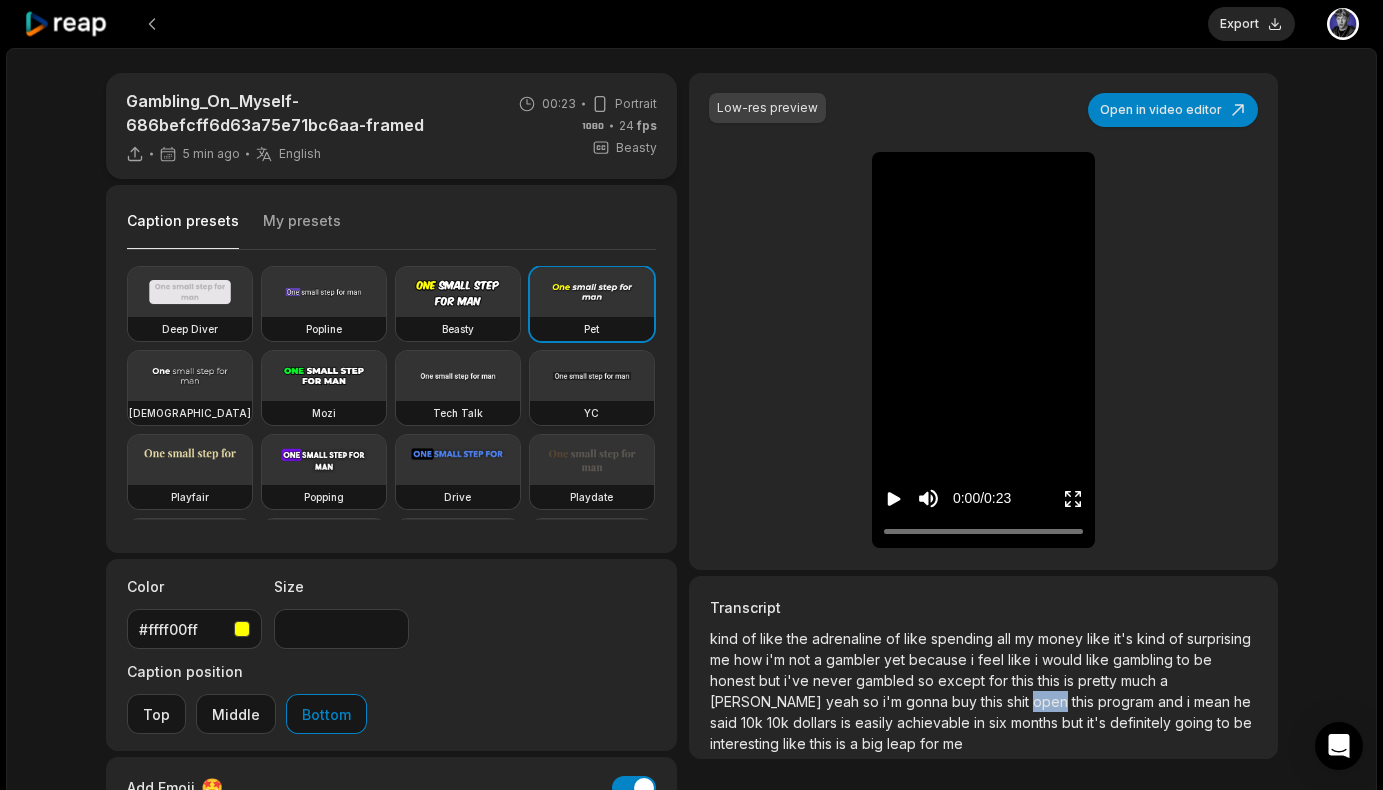 click at bounding box center [592, 376] 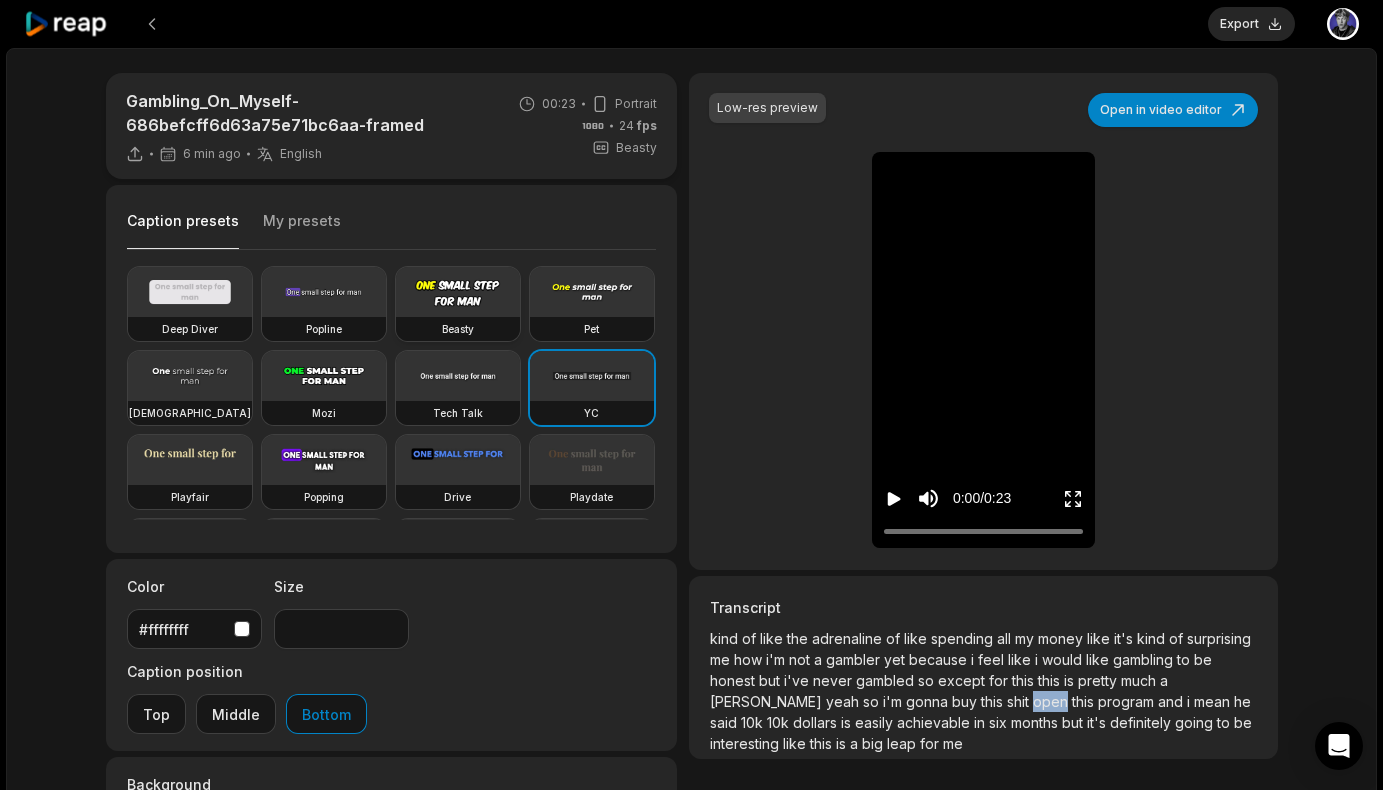 click at bounding box center [458, 292] 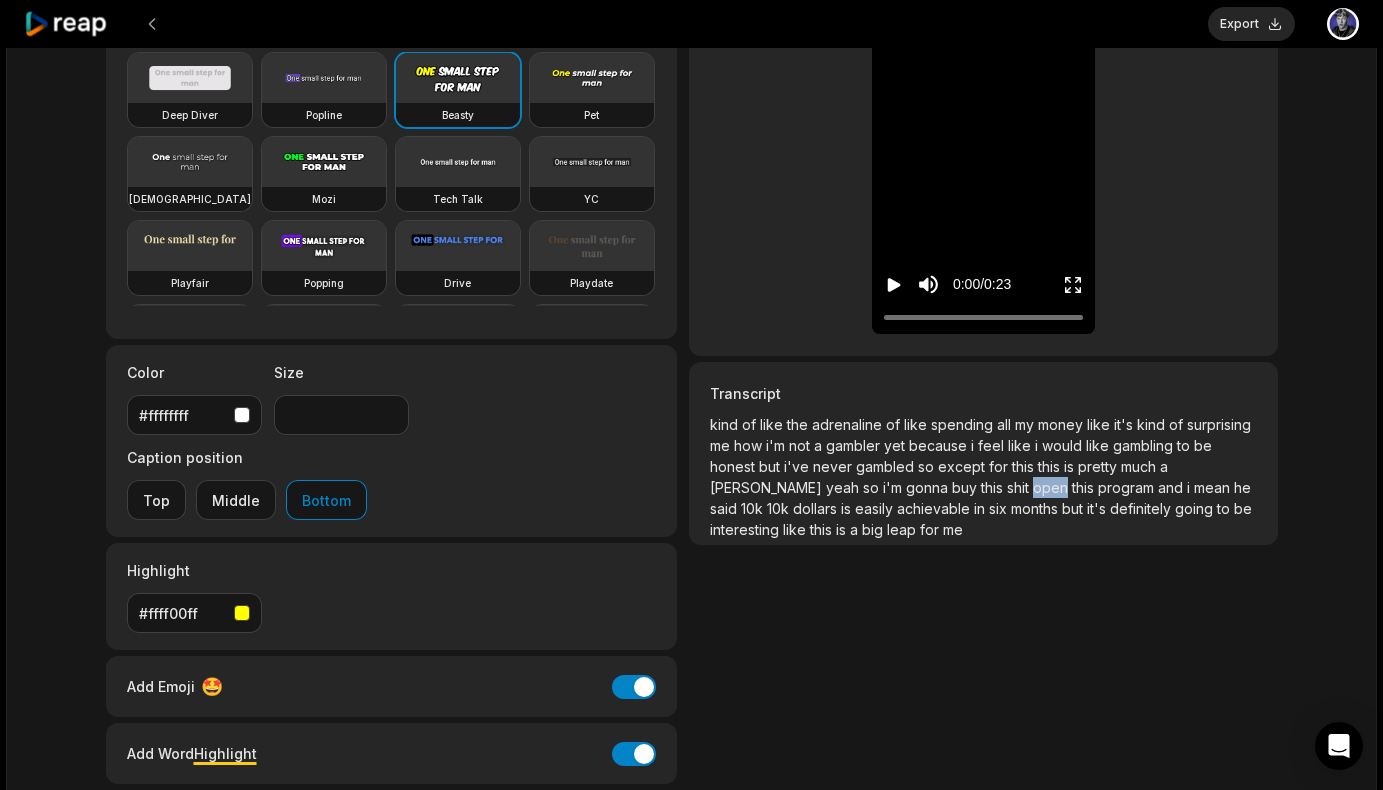 scroll, scrollTop: 242, scrollLeft: 0, axis: vertical 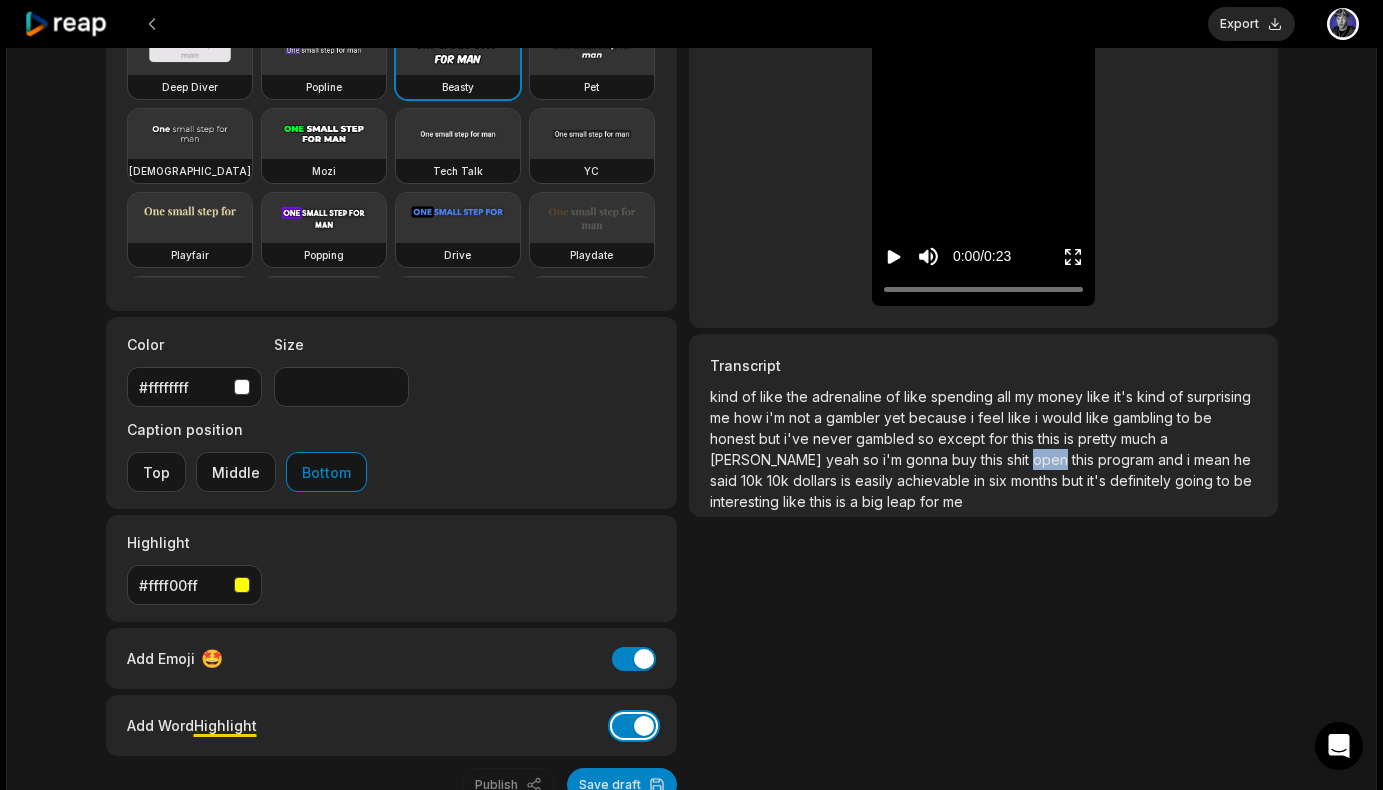 click on "Add Word Highlight" at bounding box center (634, 726) 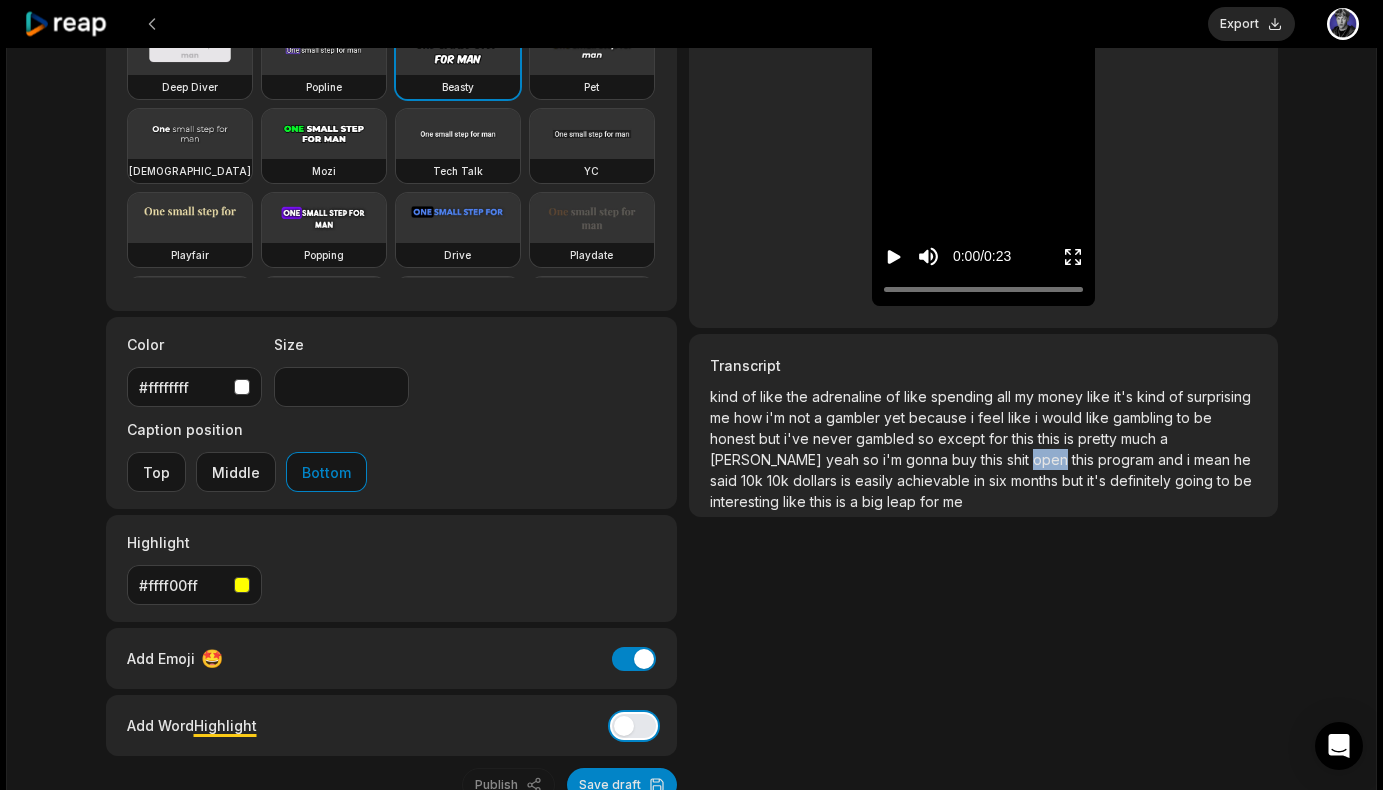 click on "Add Word Highlight" at bounding box center (634, 726) 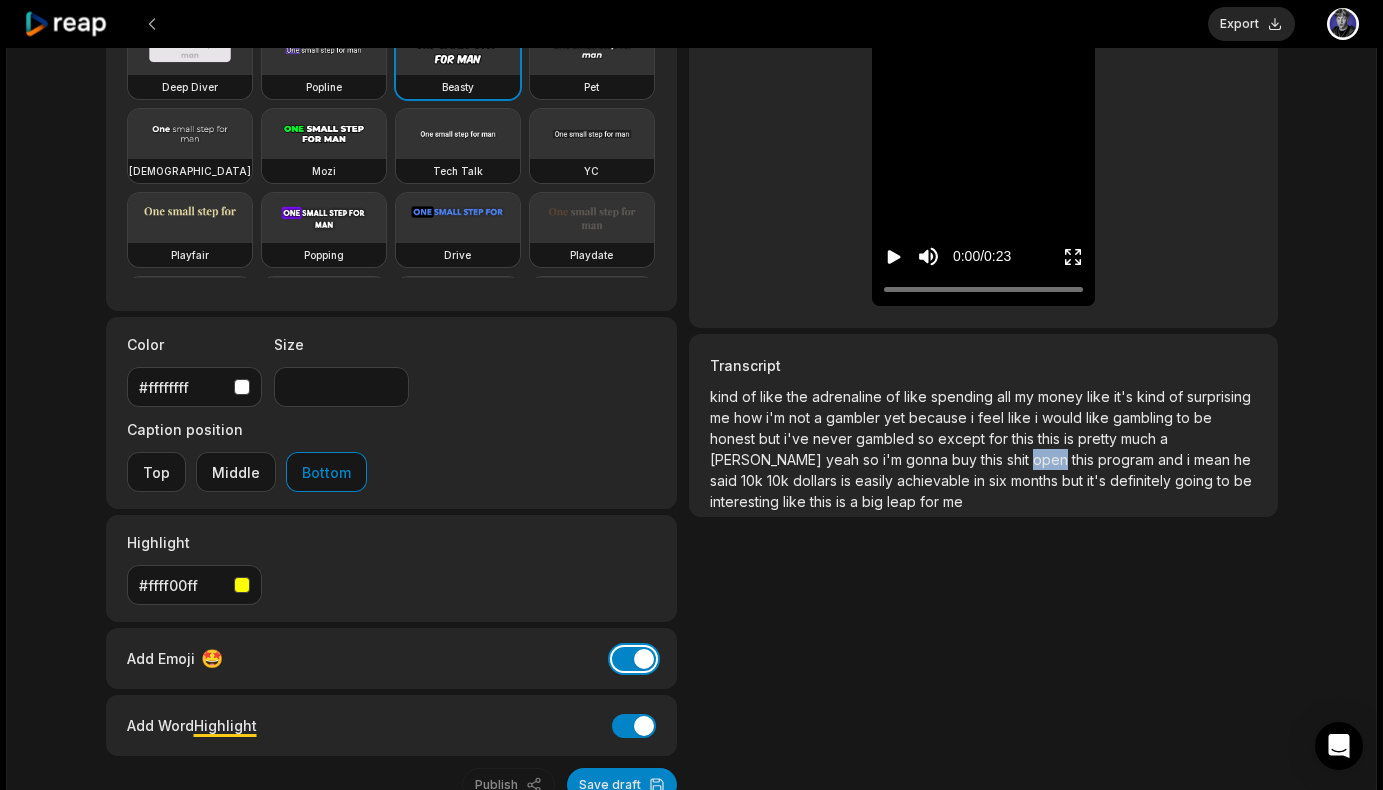 click on "Add Emoji" at bounding box center [634, 659] 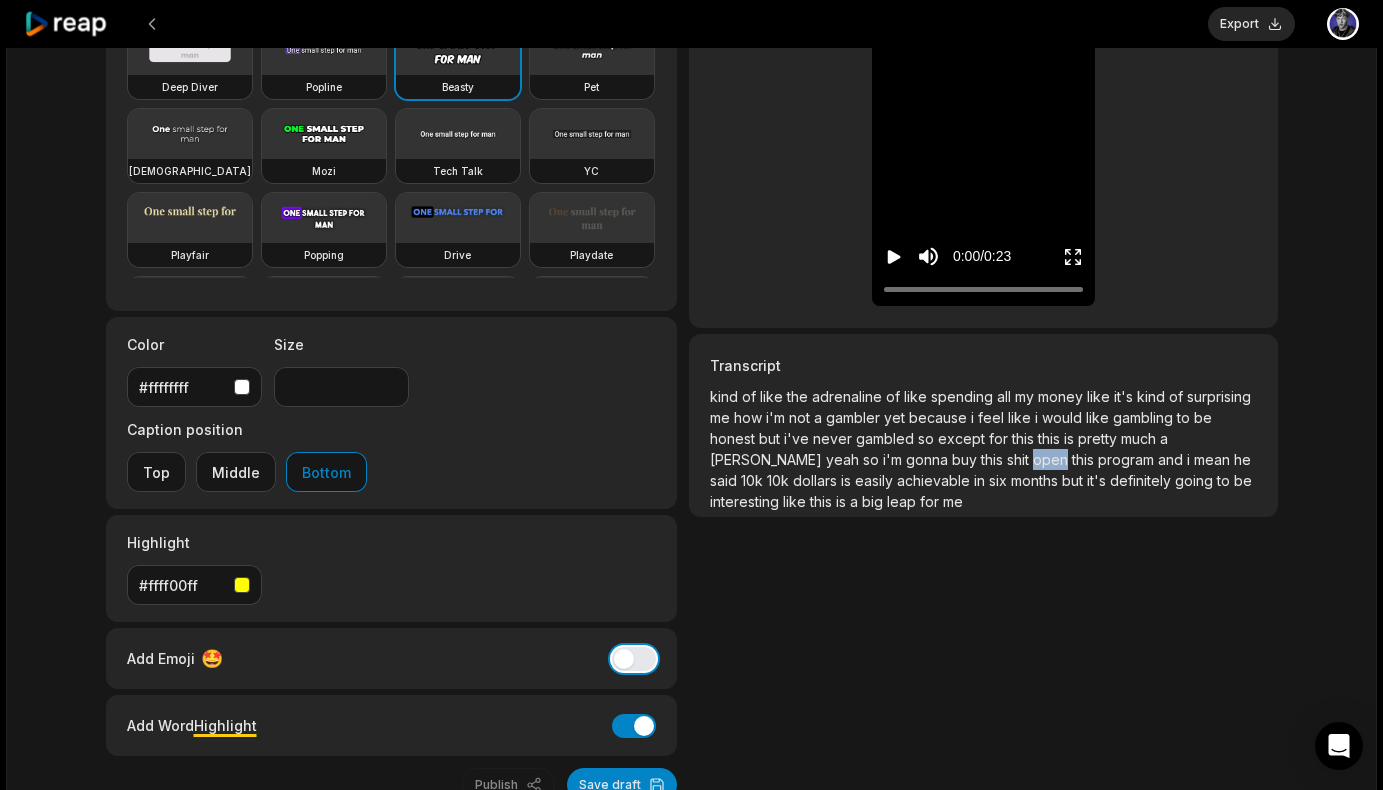 click on "Add Emoji" at bounding box center [634, 659] 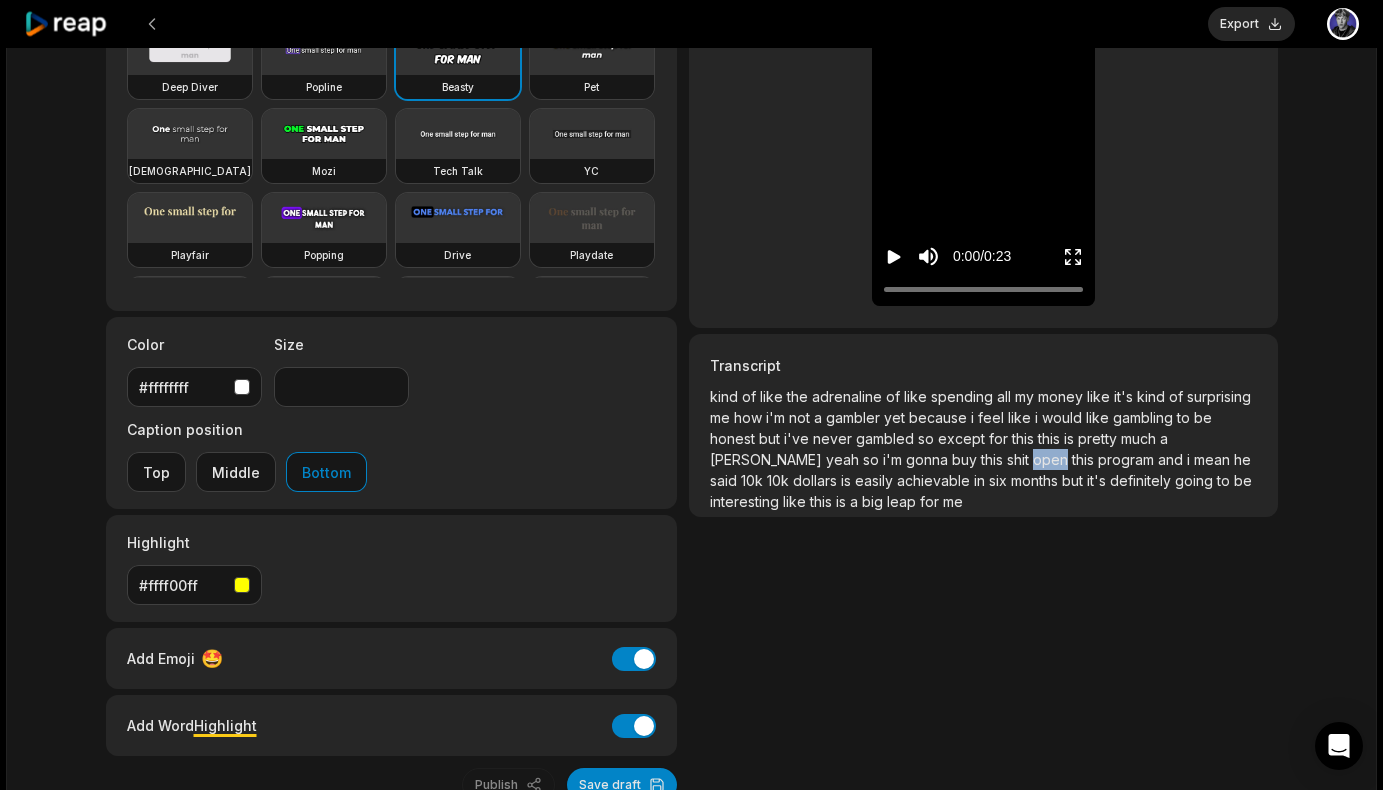 click 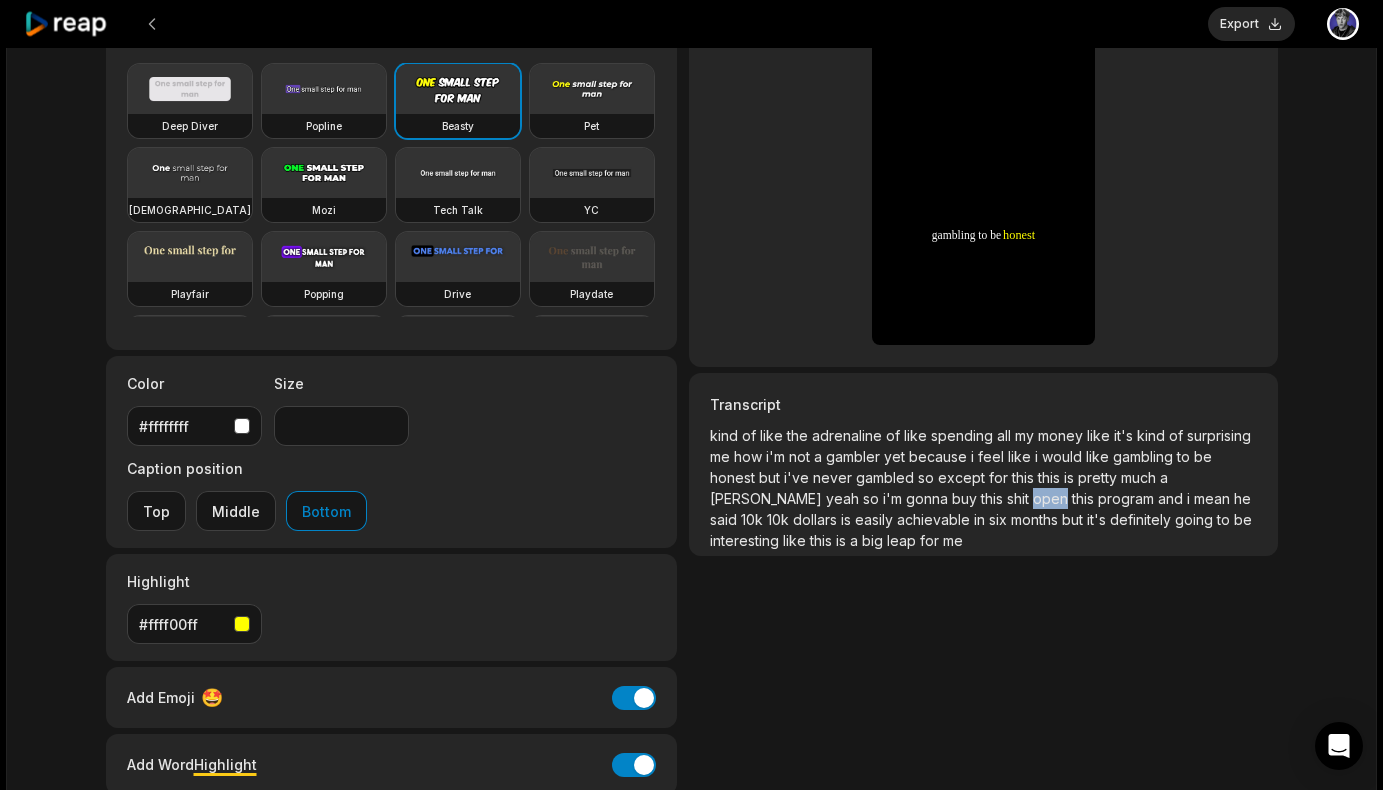 scroll, scrollTop: 193, scrollLeft: 0, axis: vertical 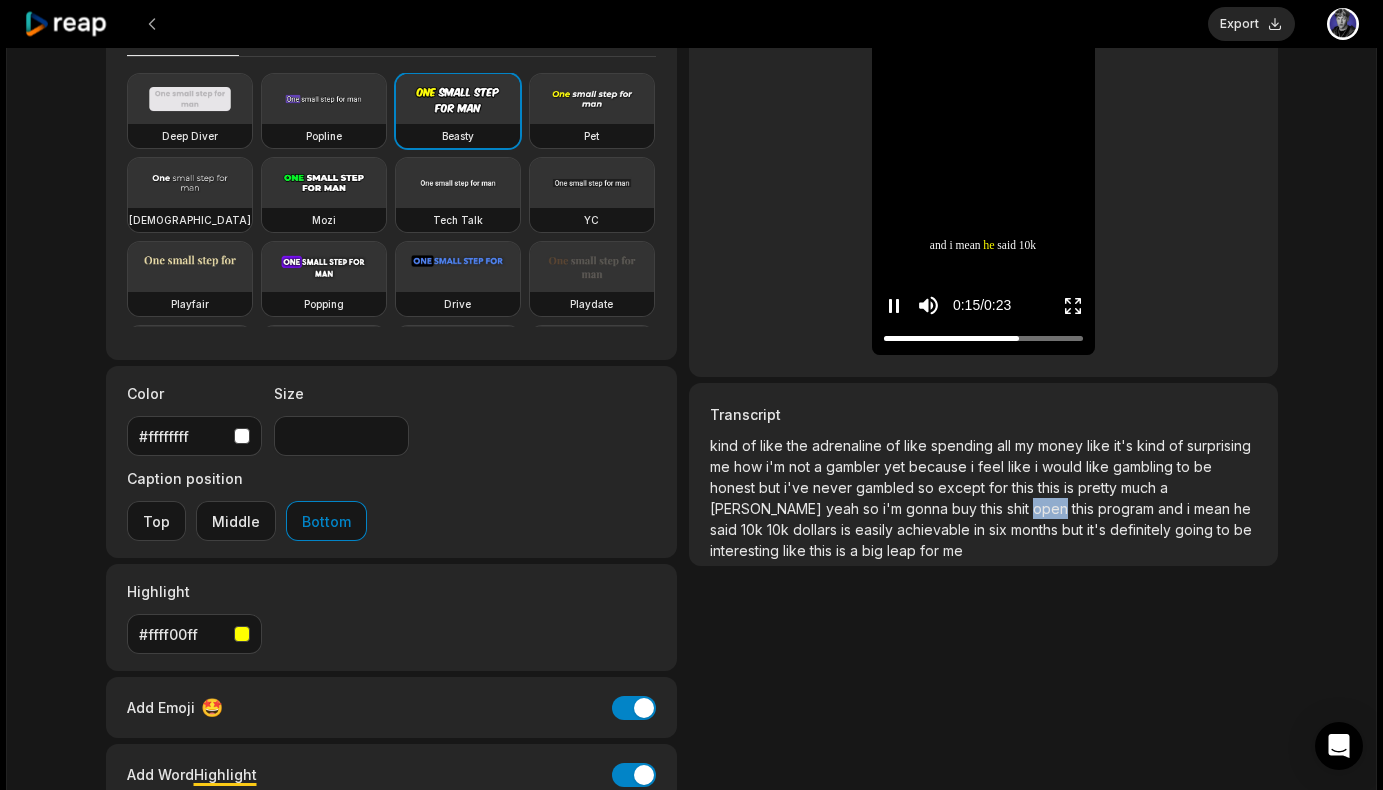 click 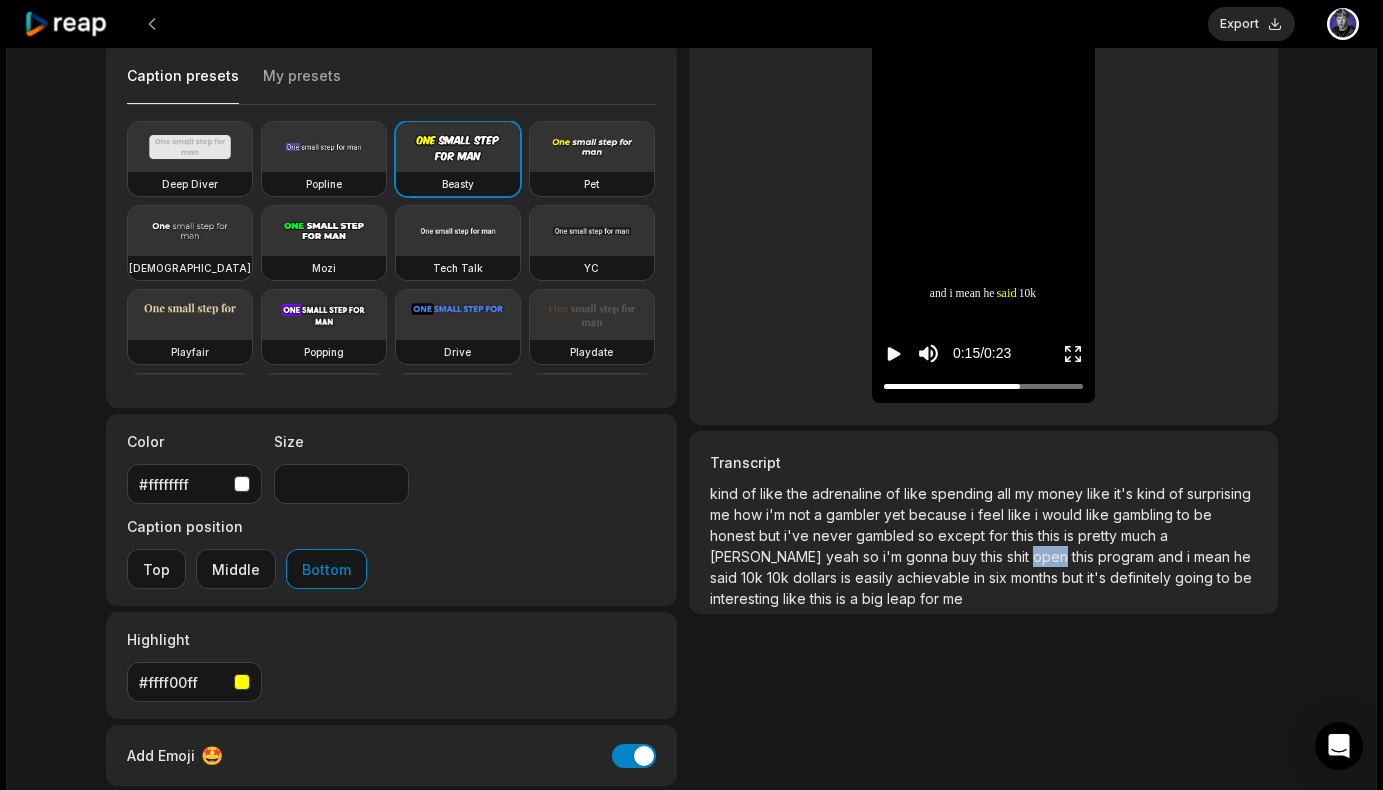 scroll, scrollTop: 141, scrollLeft: 0, axis: vertical 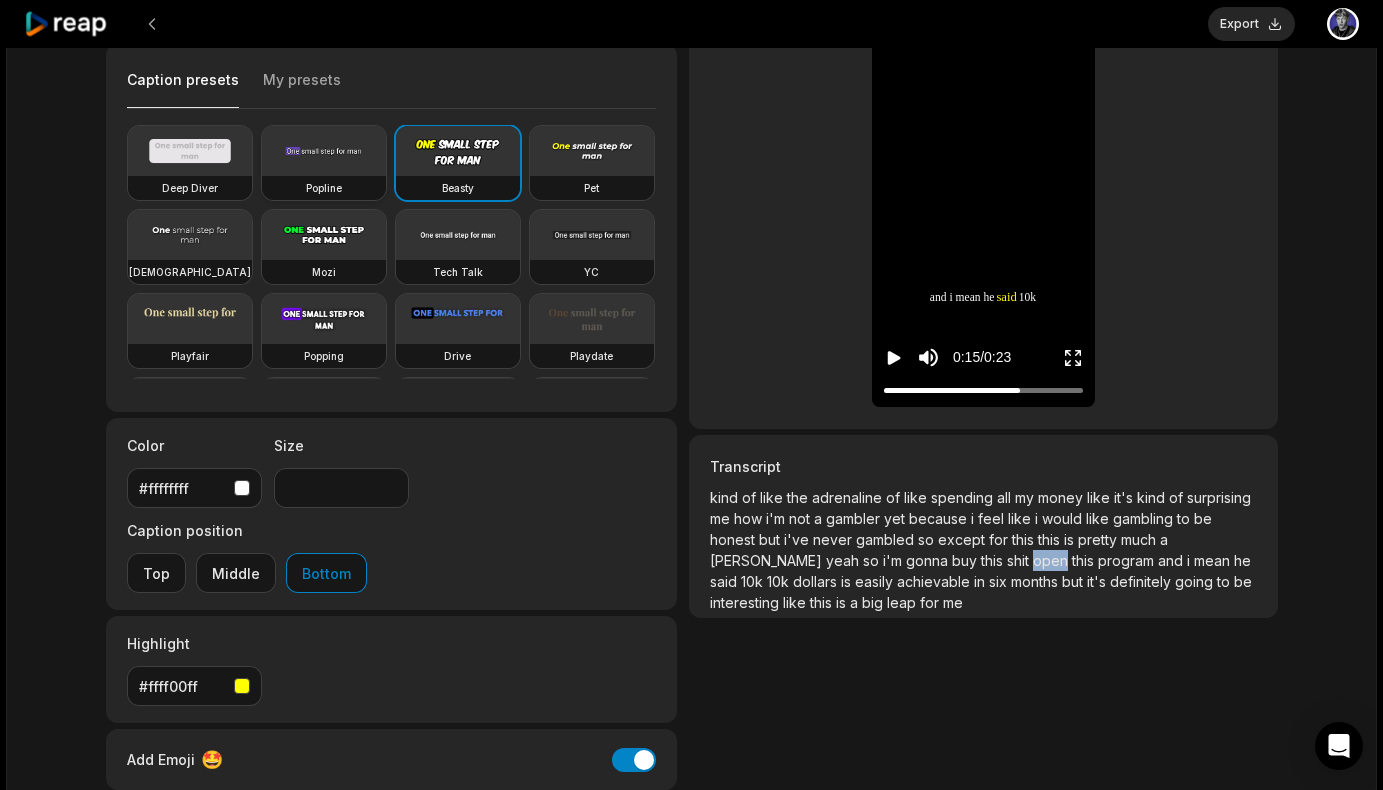 click at bounding box center [324, 151] 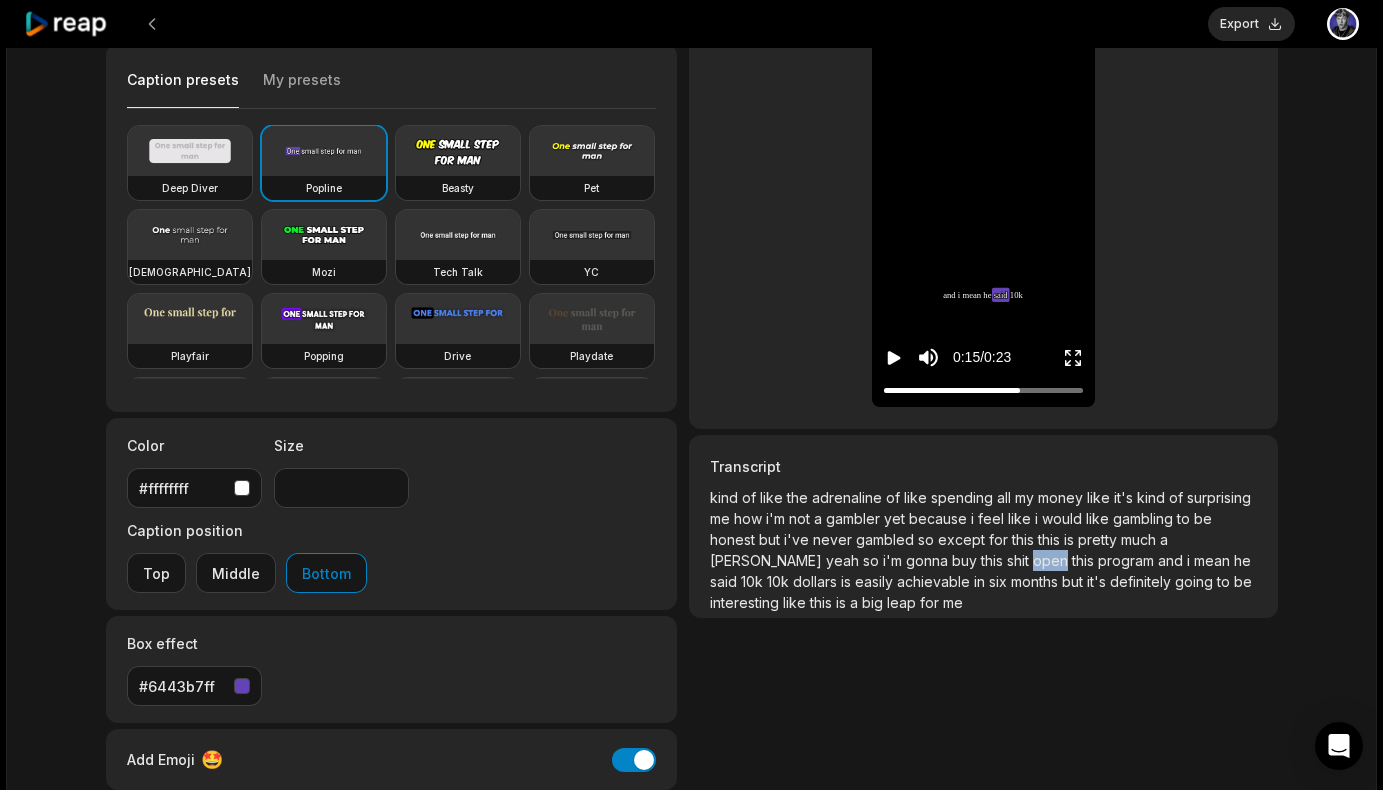click 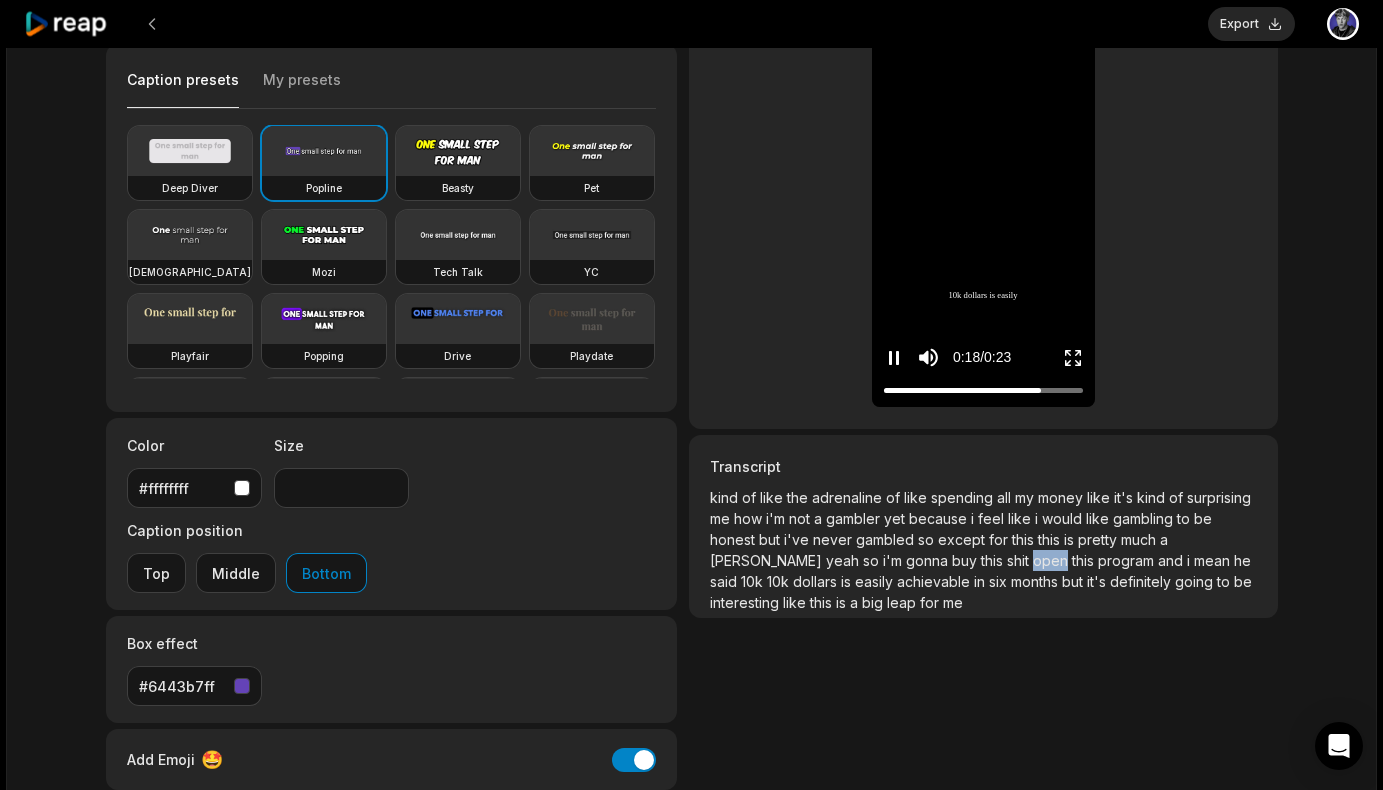 click 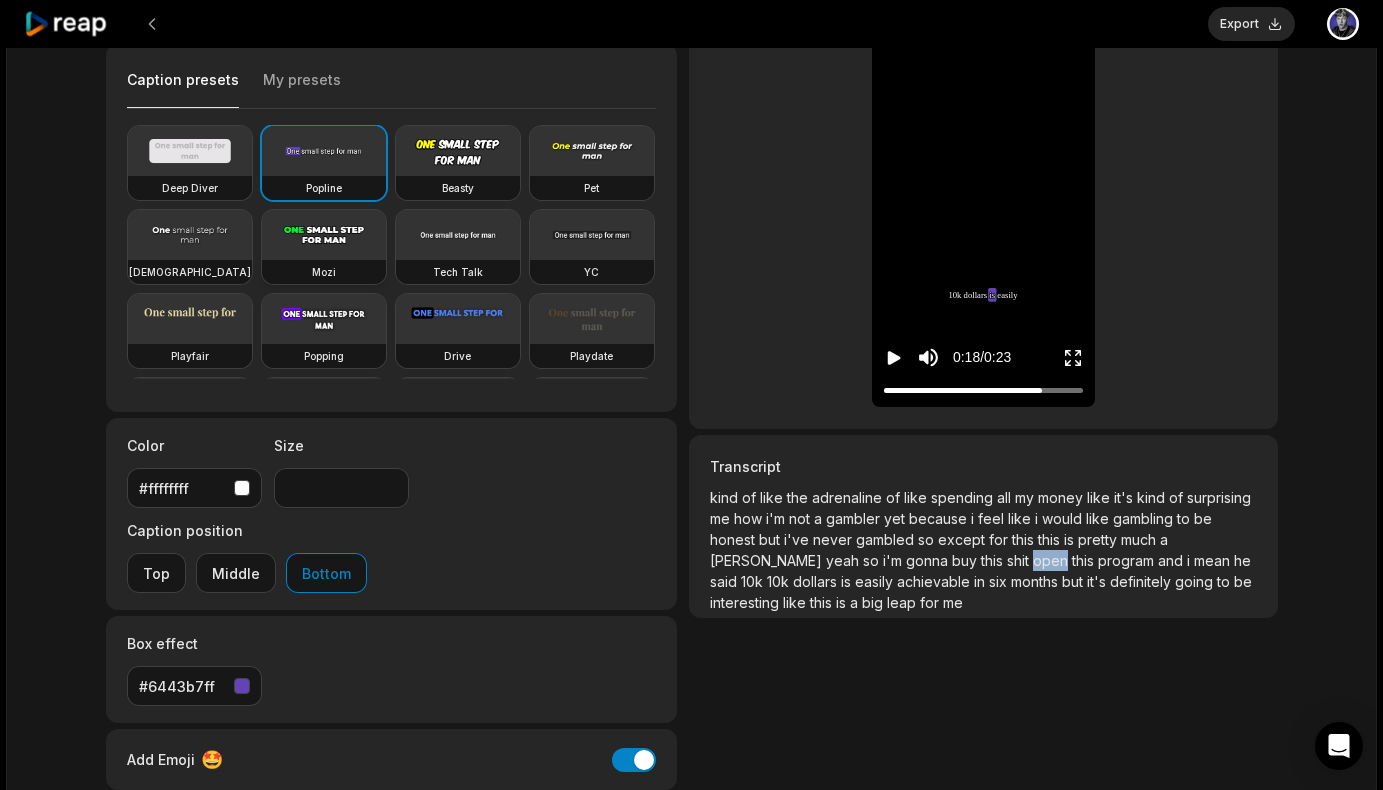 click at bounding box center (324, 235) 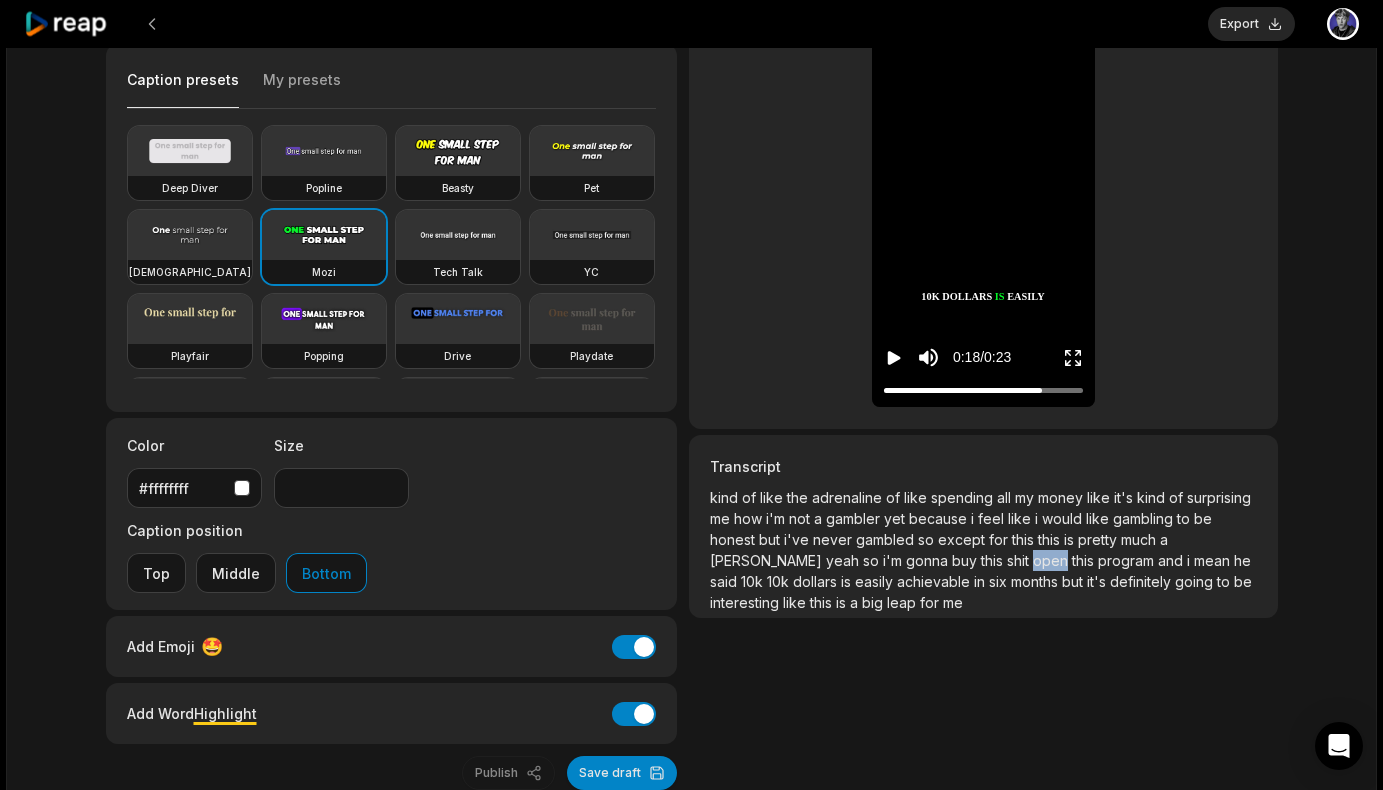click 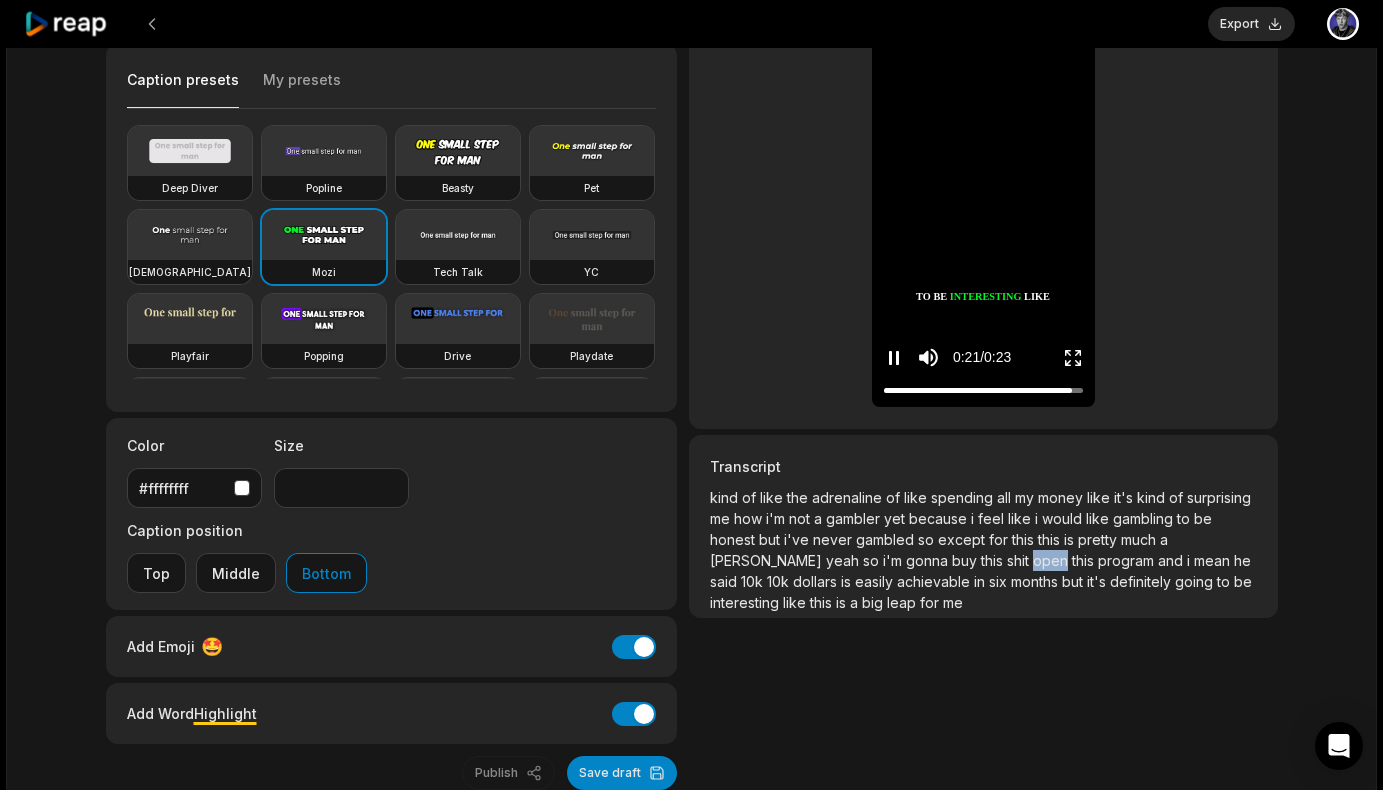 click 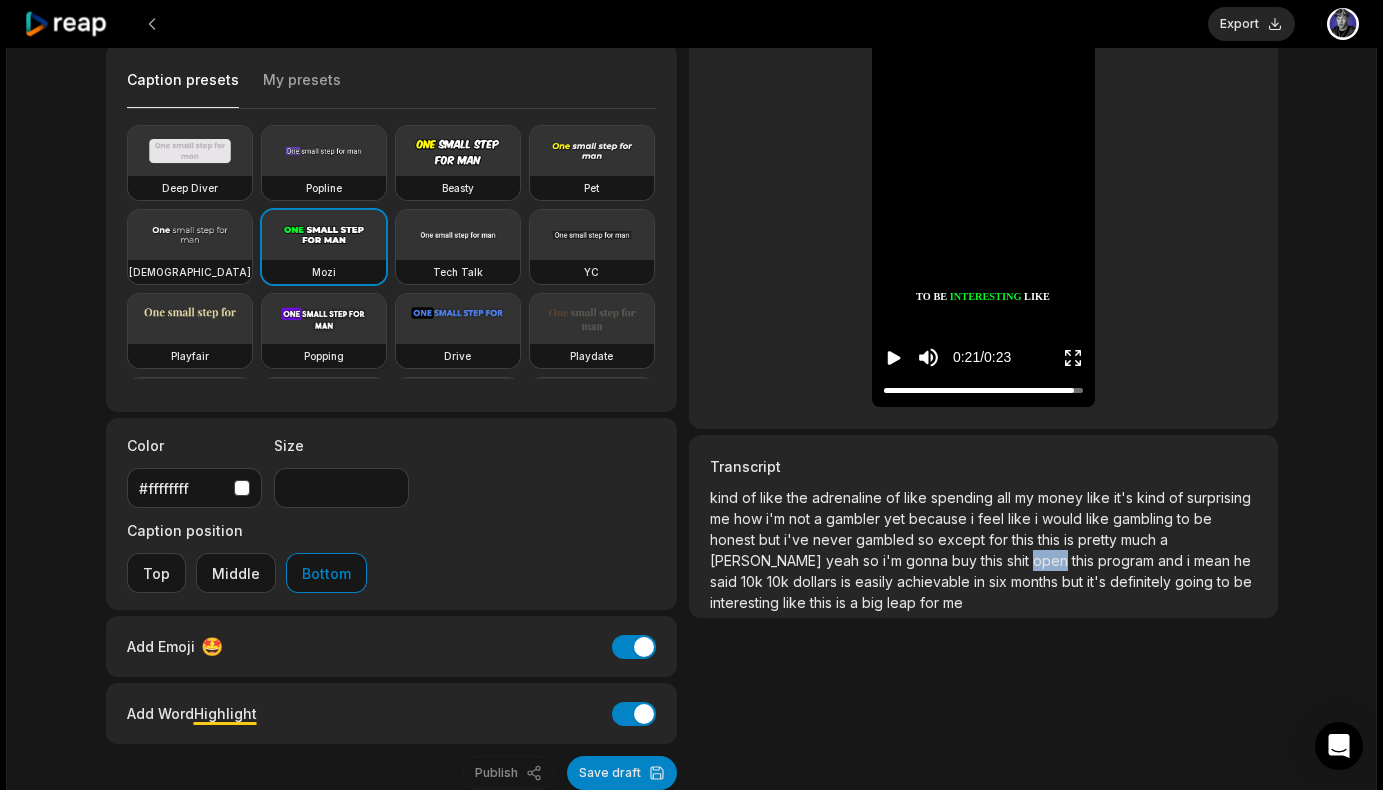 click at bounding box center (324, 319) 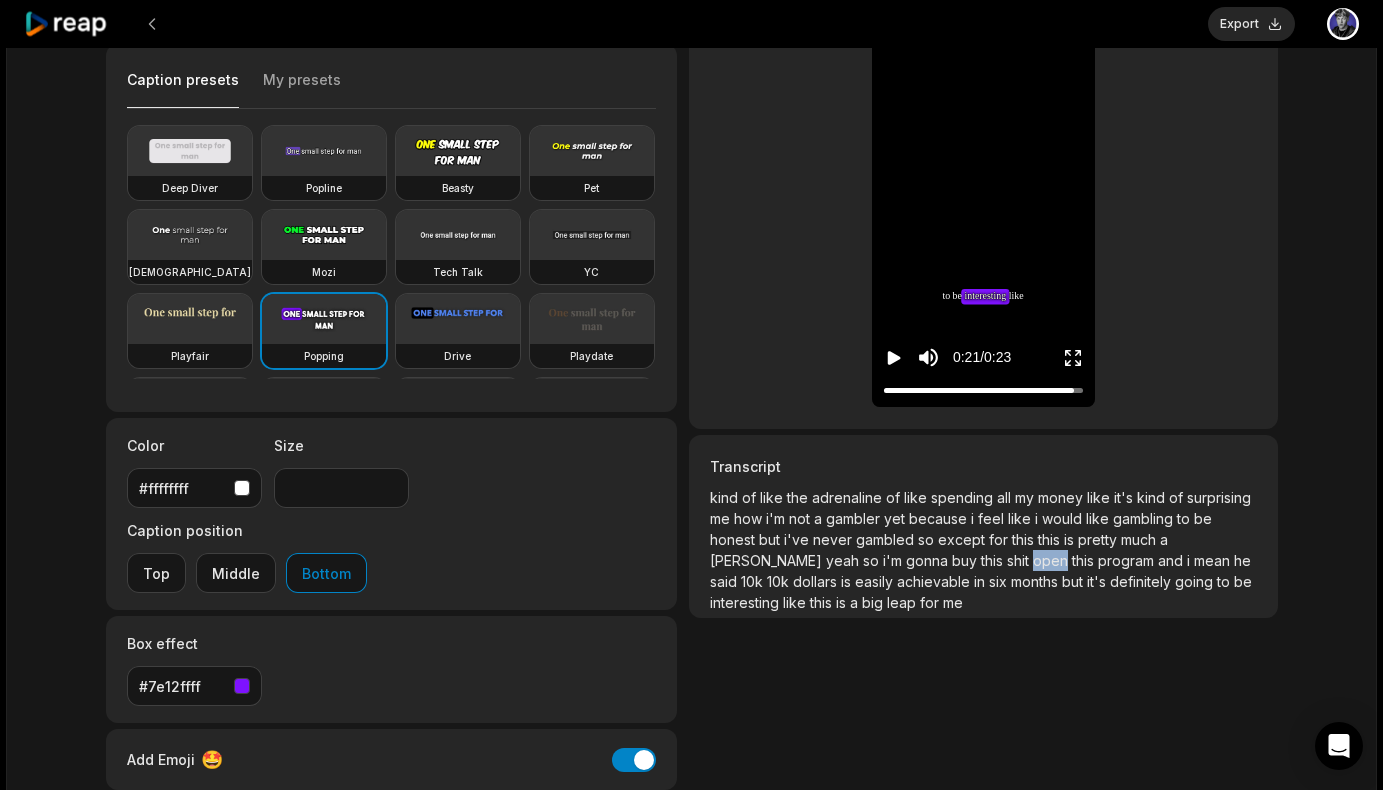 click 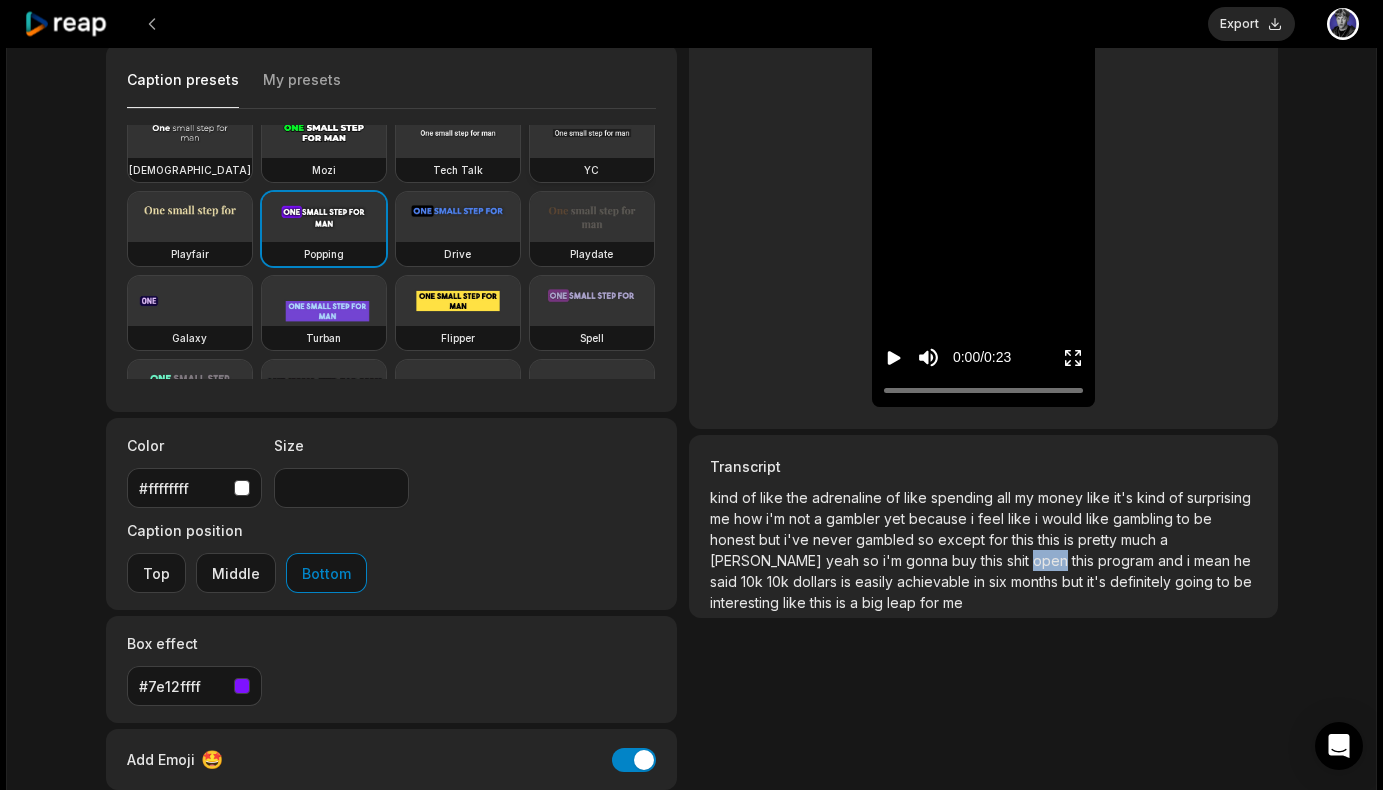 scroll, scrollTop: 158, scrollLeft: 0, axis: vertical 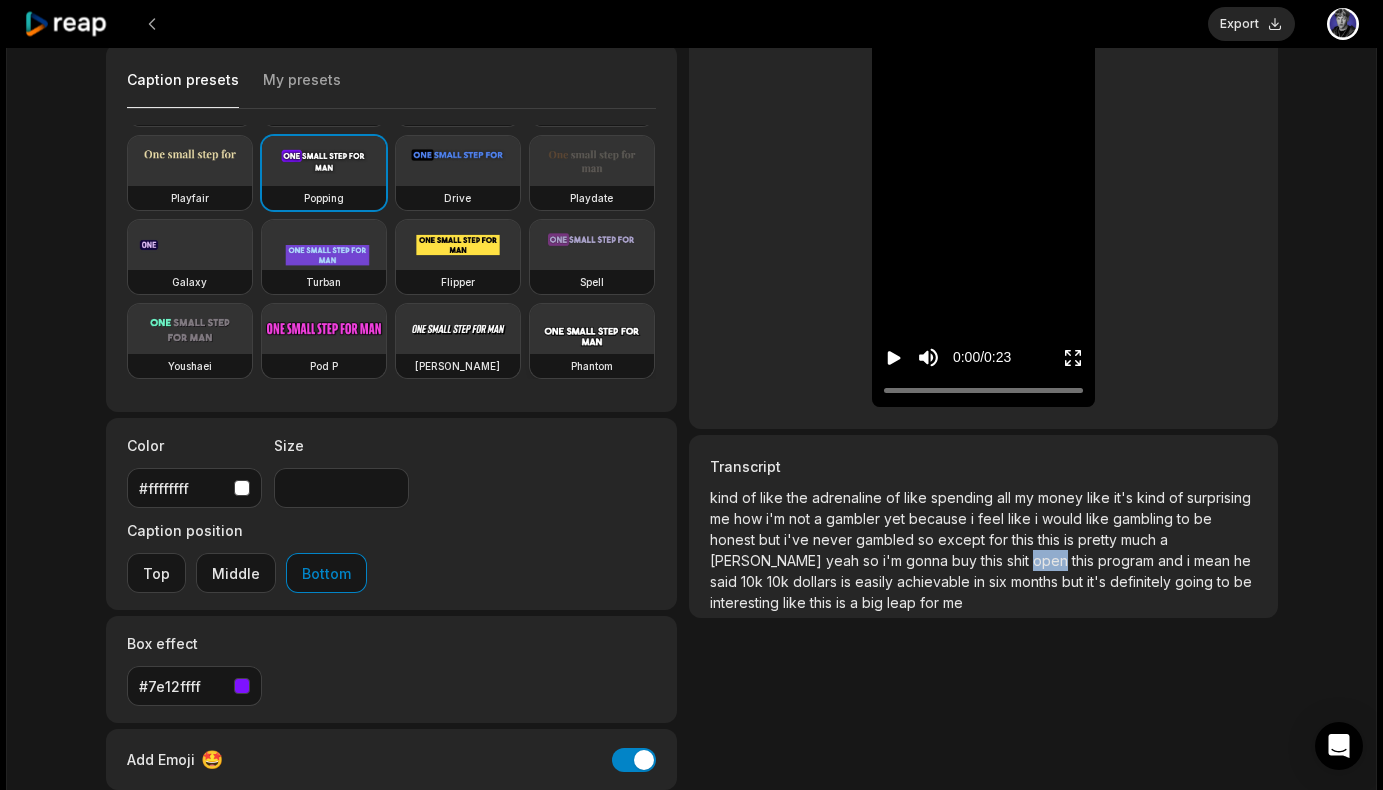 click at bounding box center [592, 329] 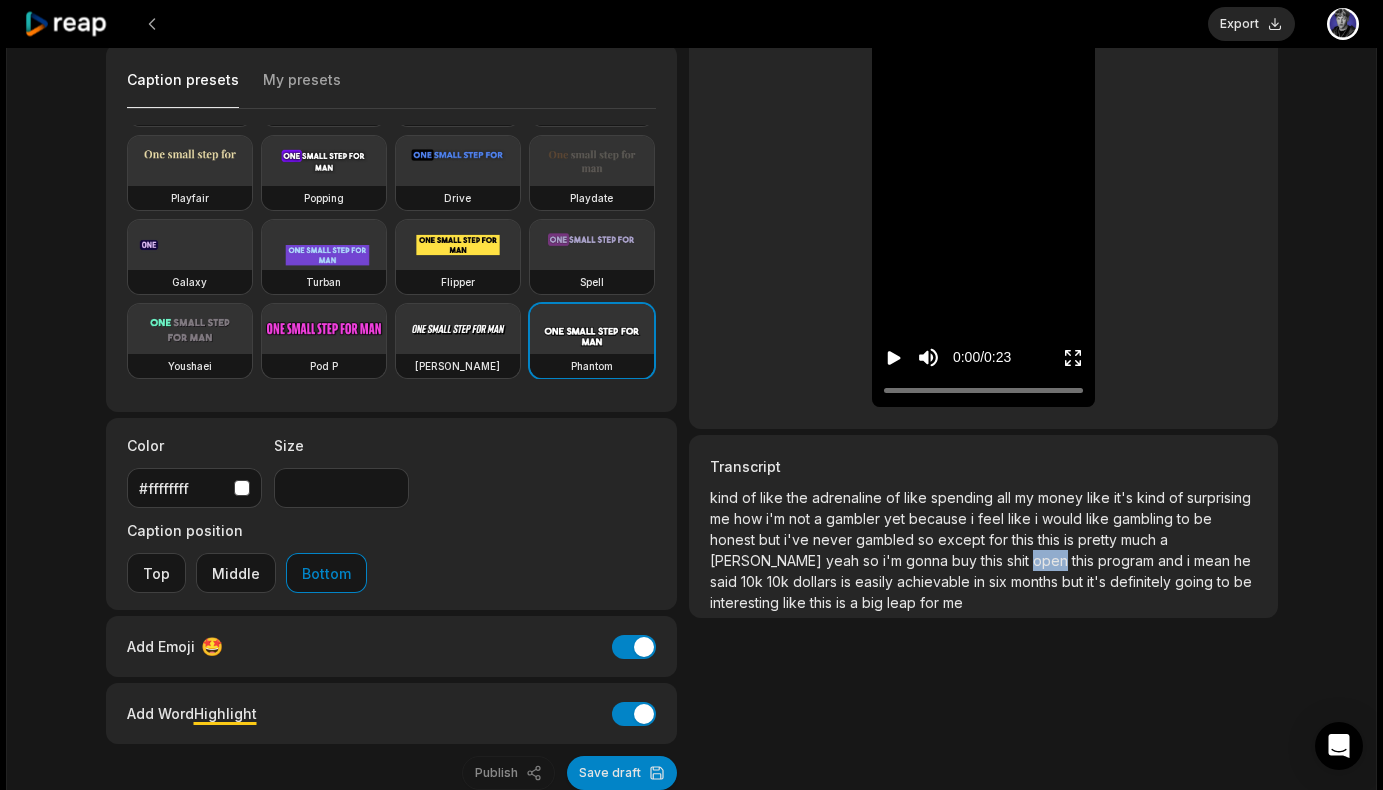 click 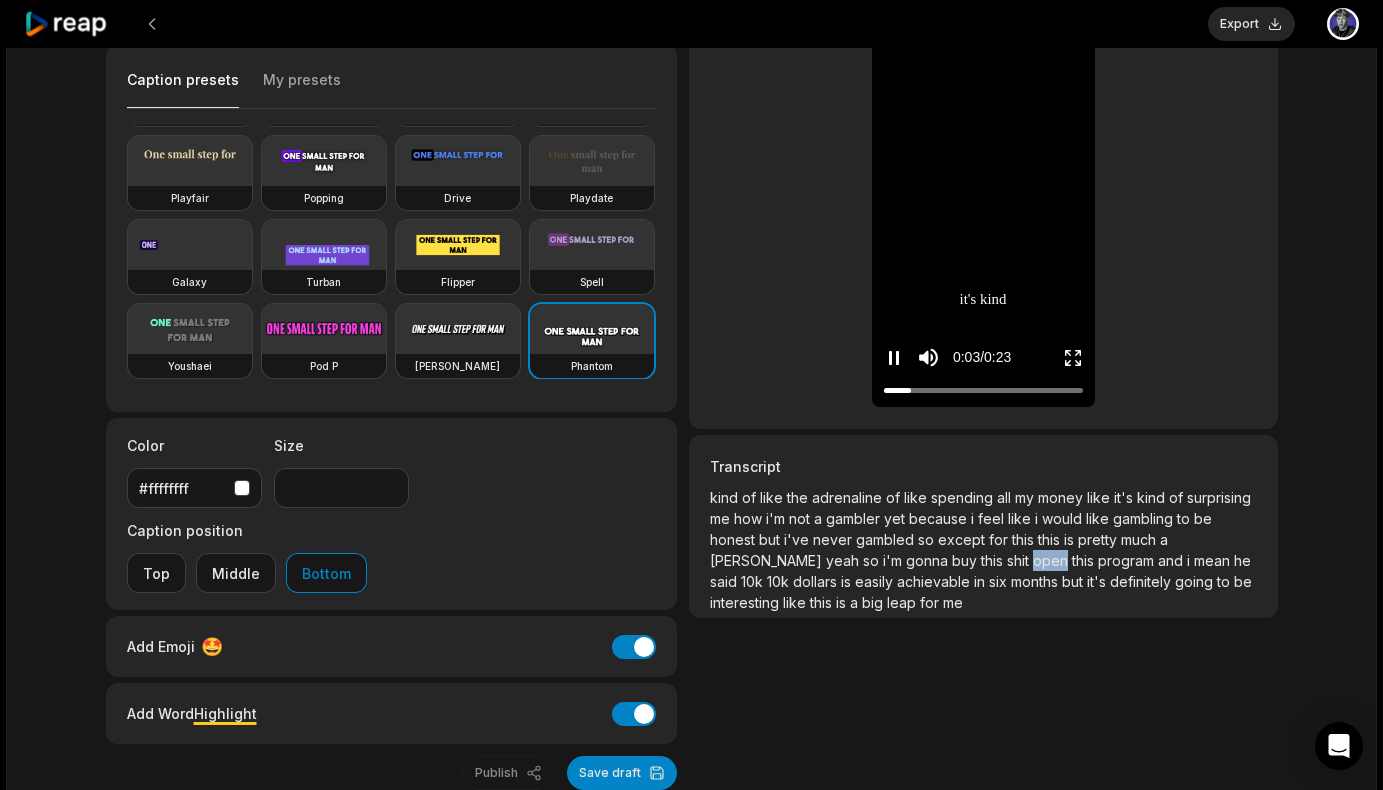click 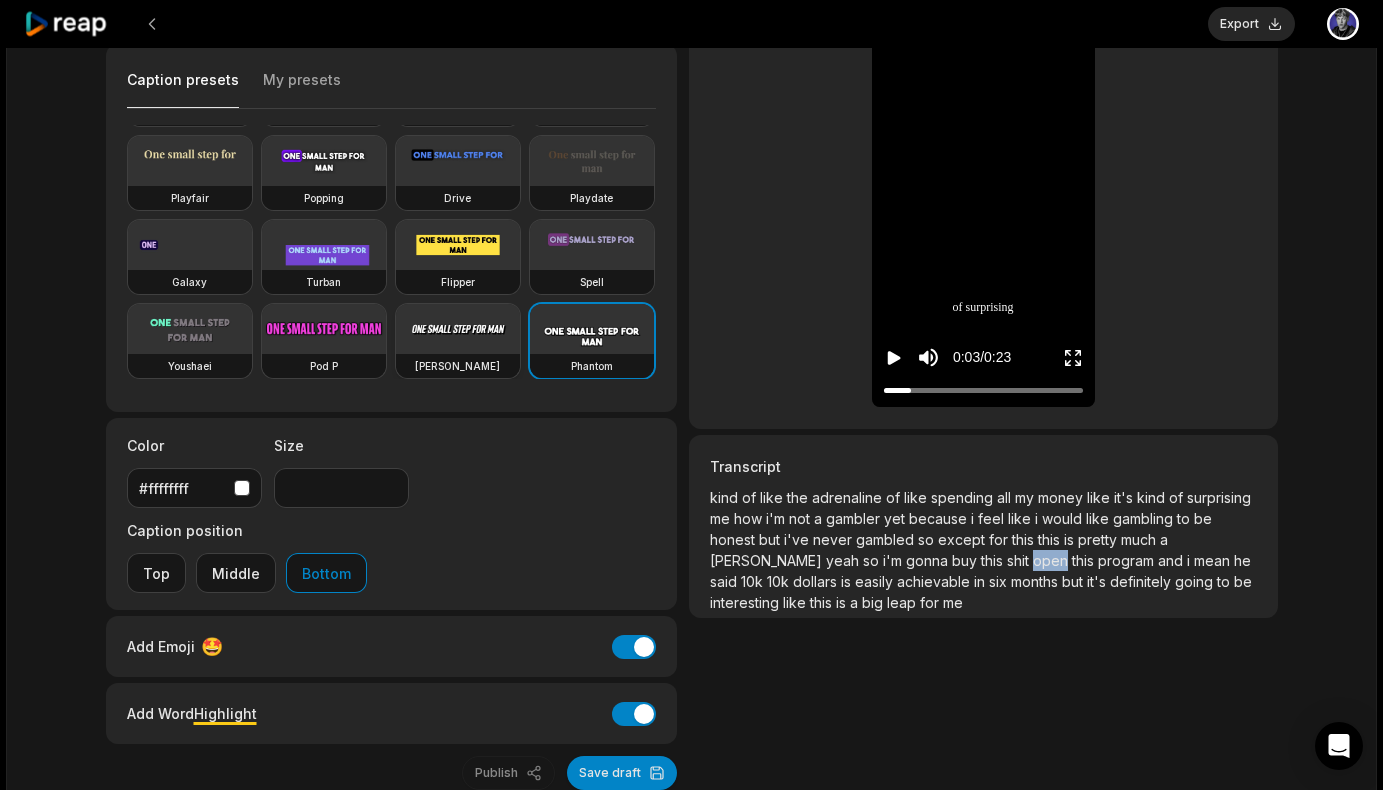 click at bounding box center (458, 329) 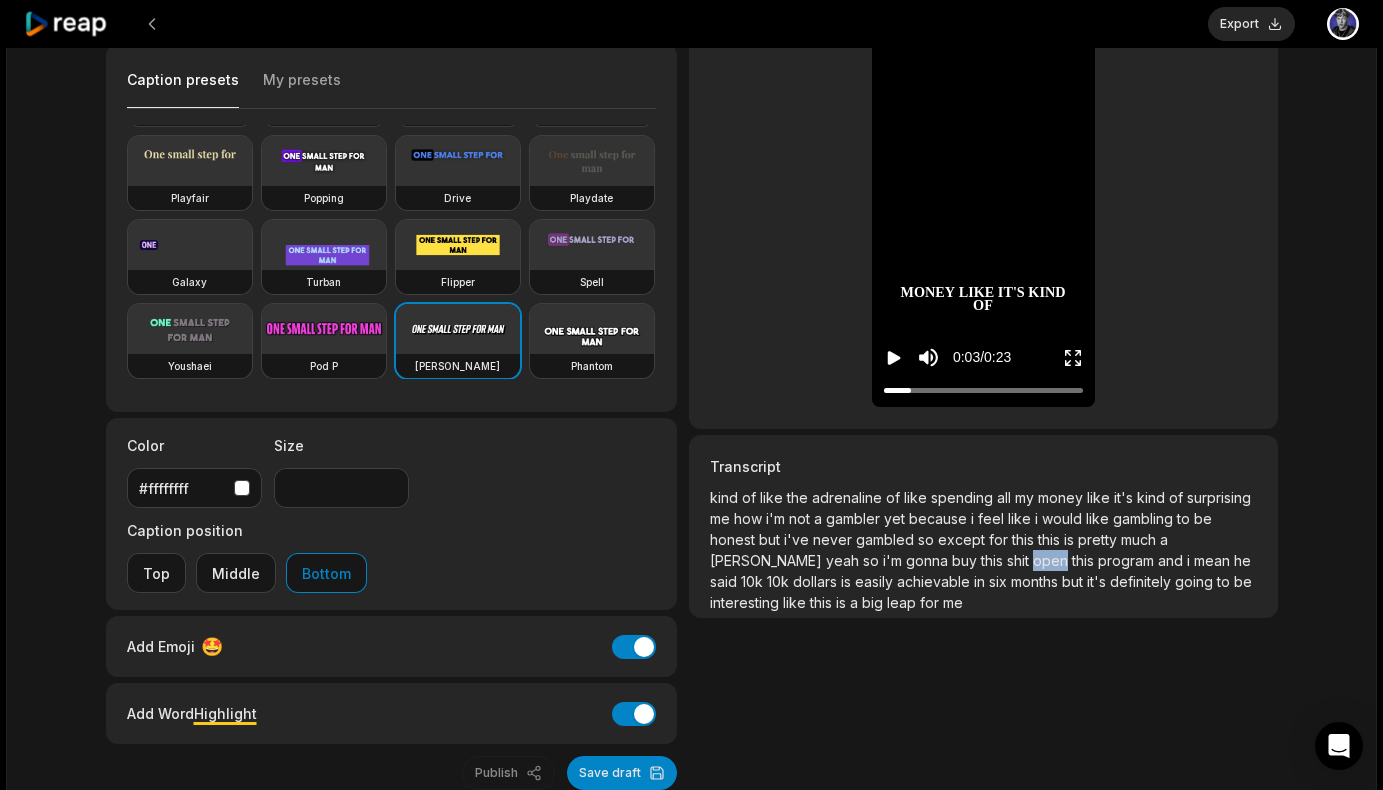 click 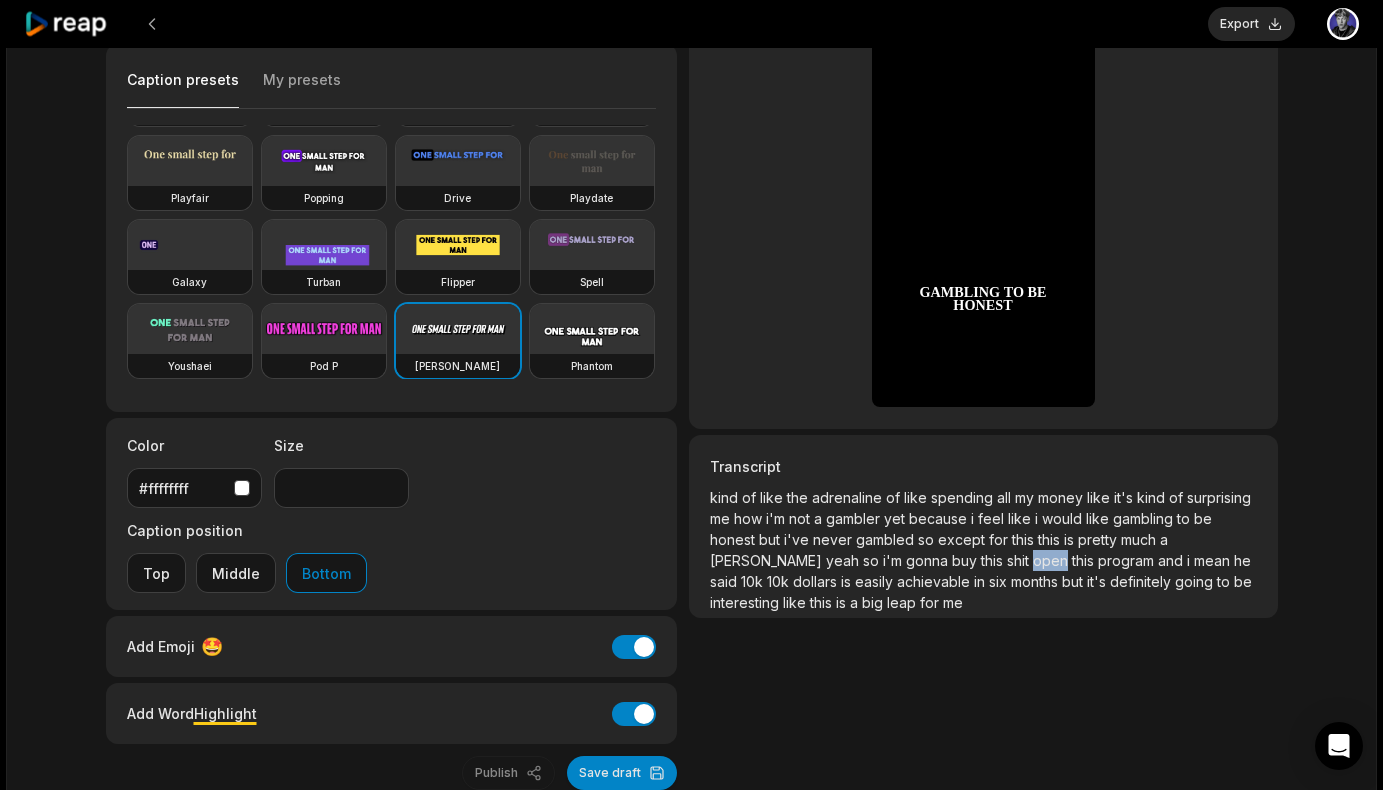 click 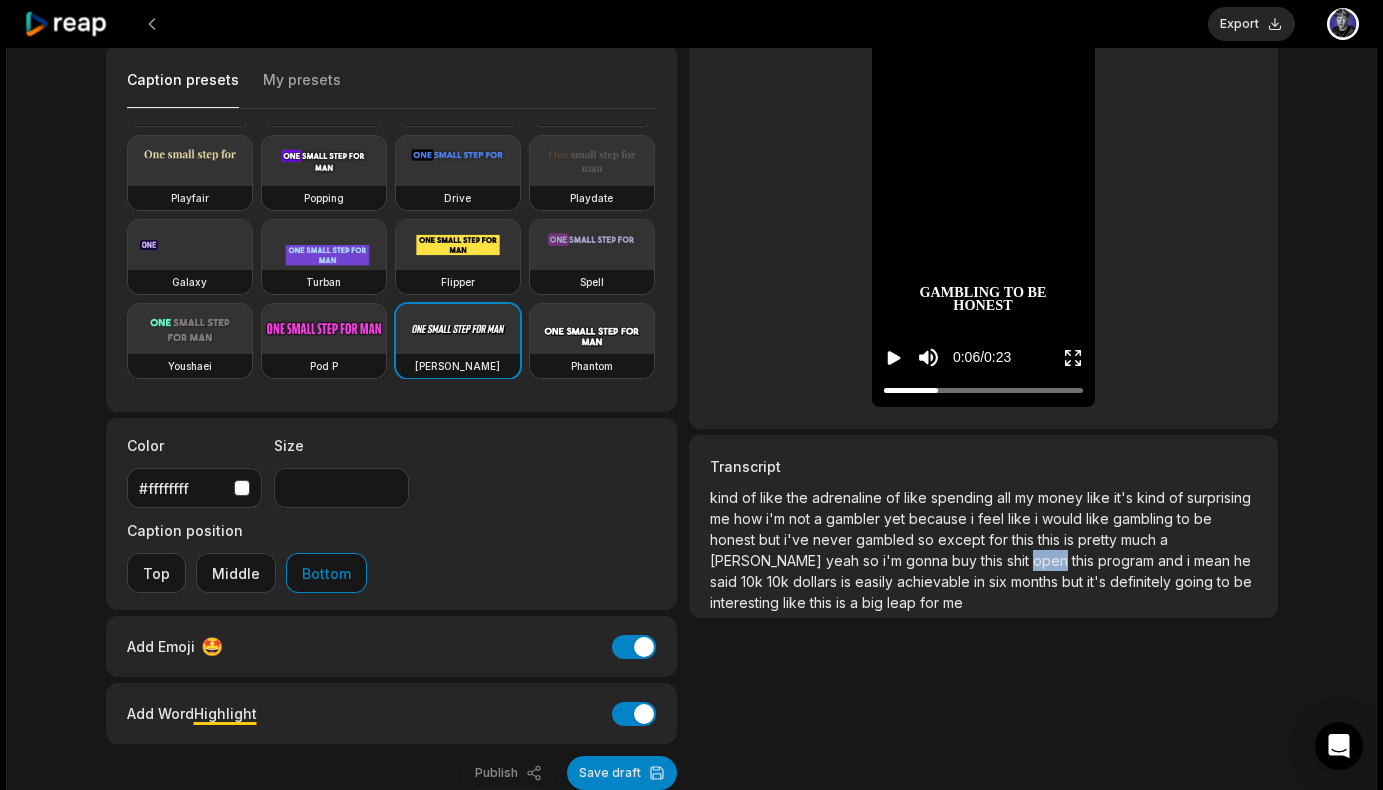 click at bounding box center [324, 329] 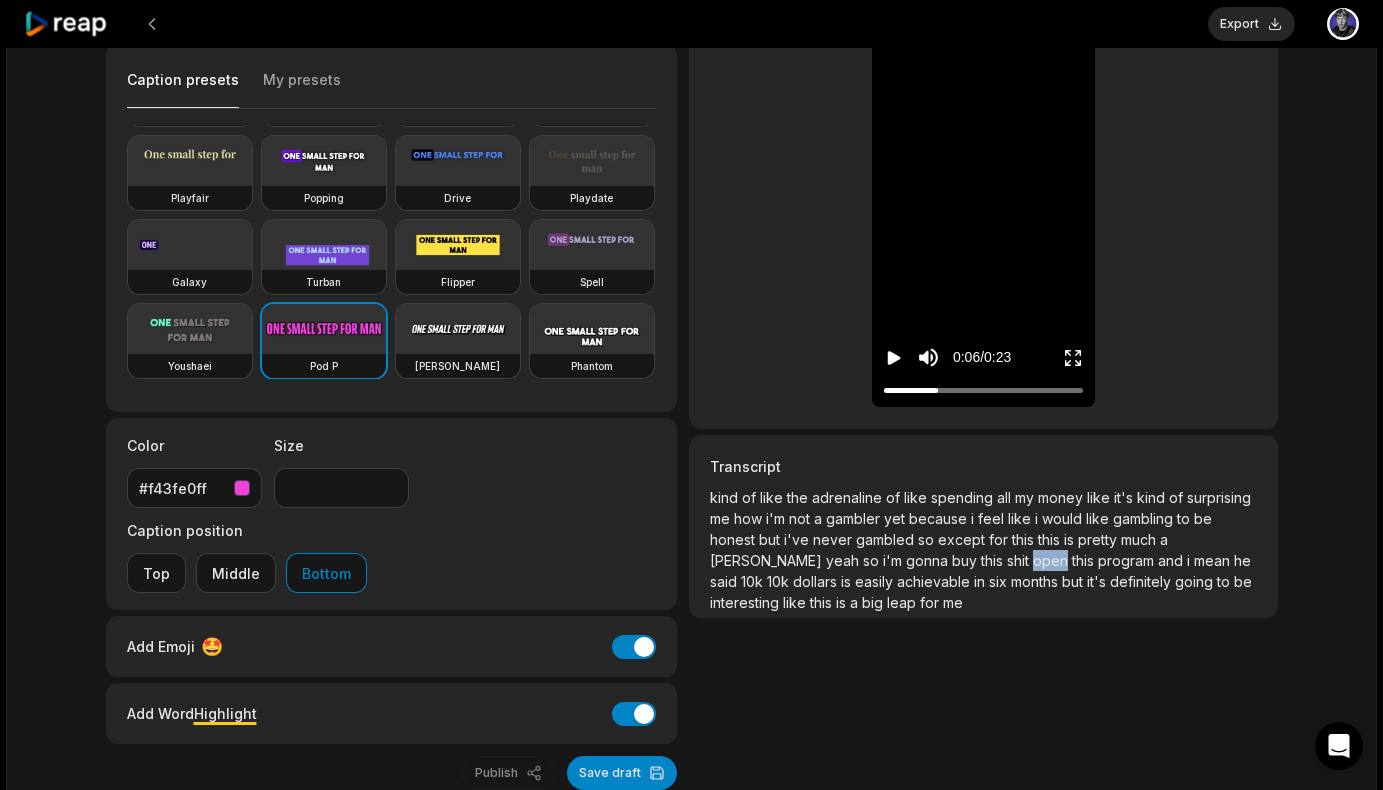 click 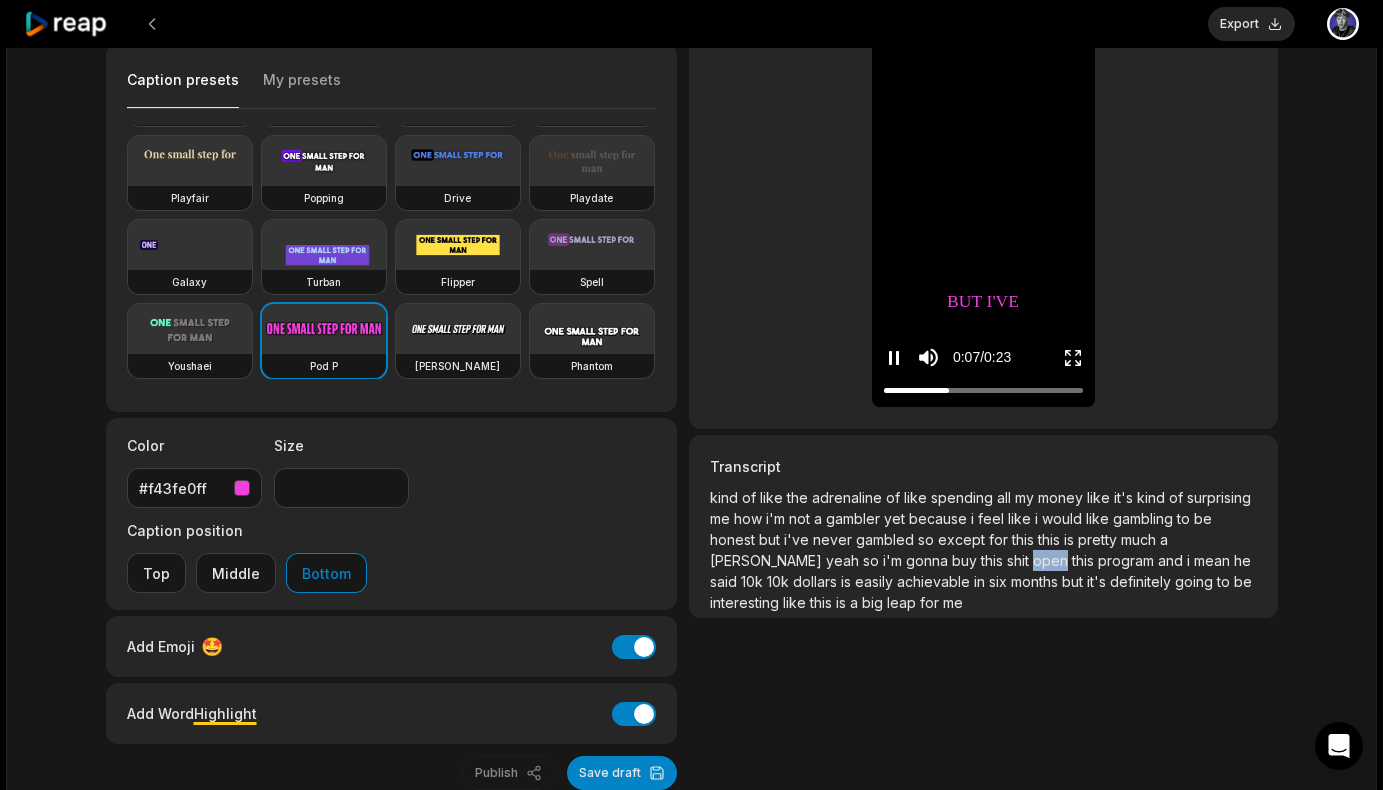 click 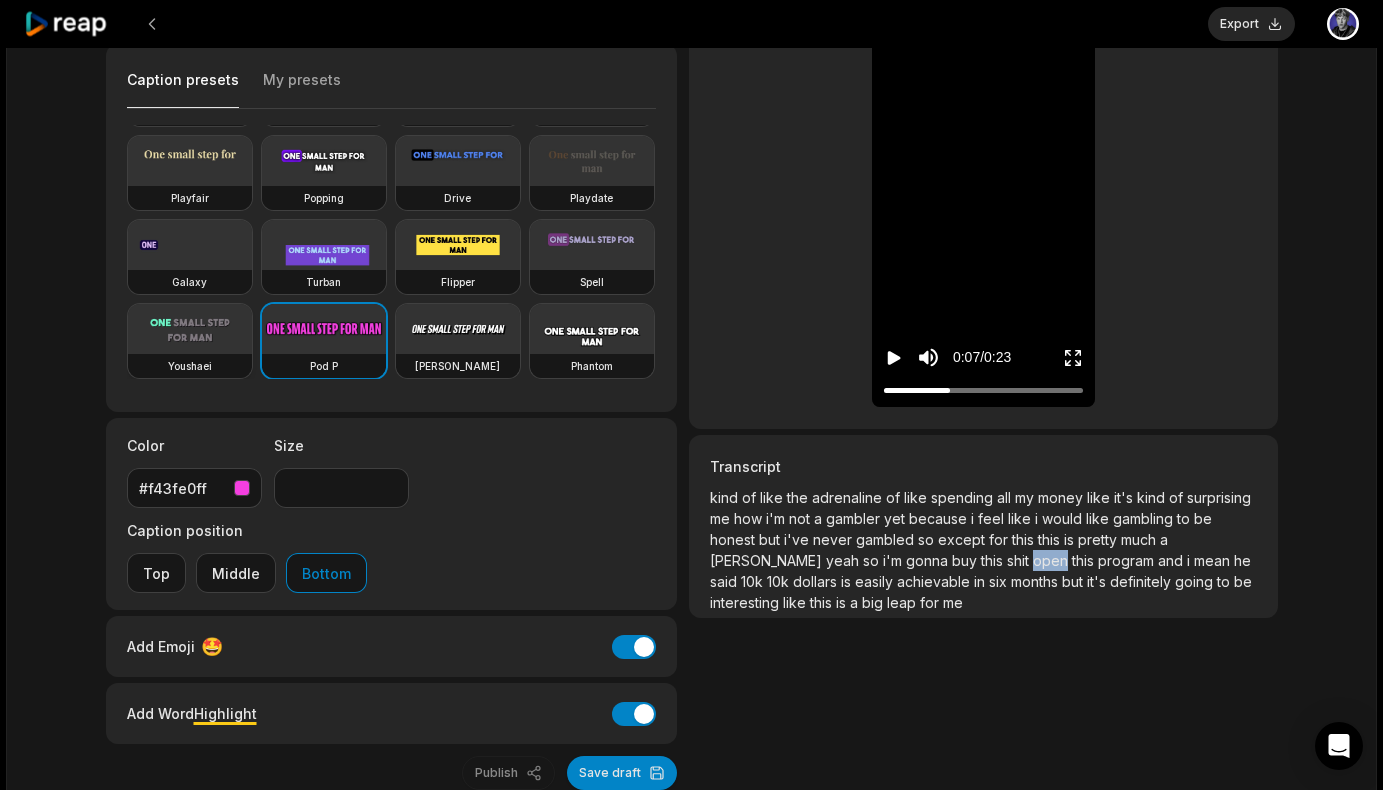 click at bounding box center (190, 329) 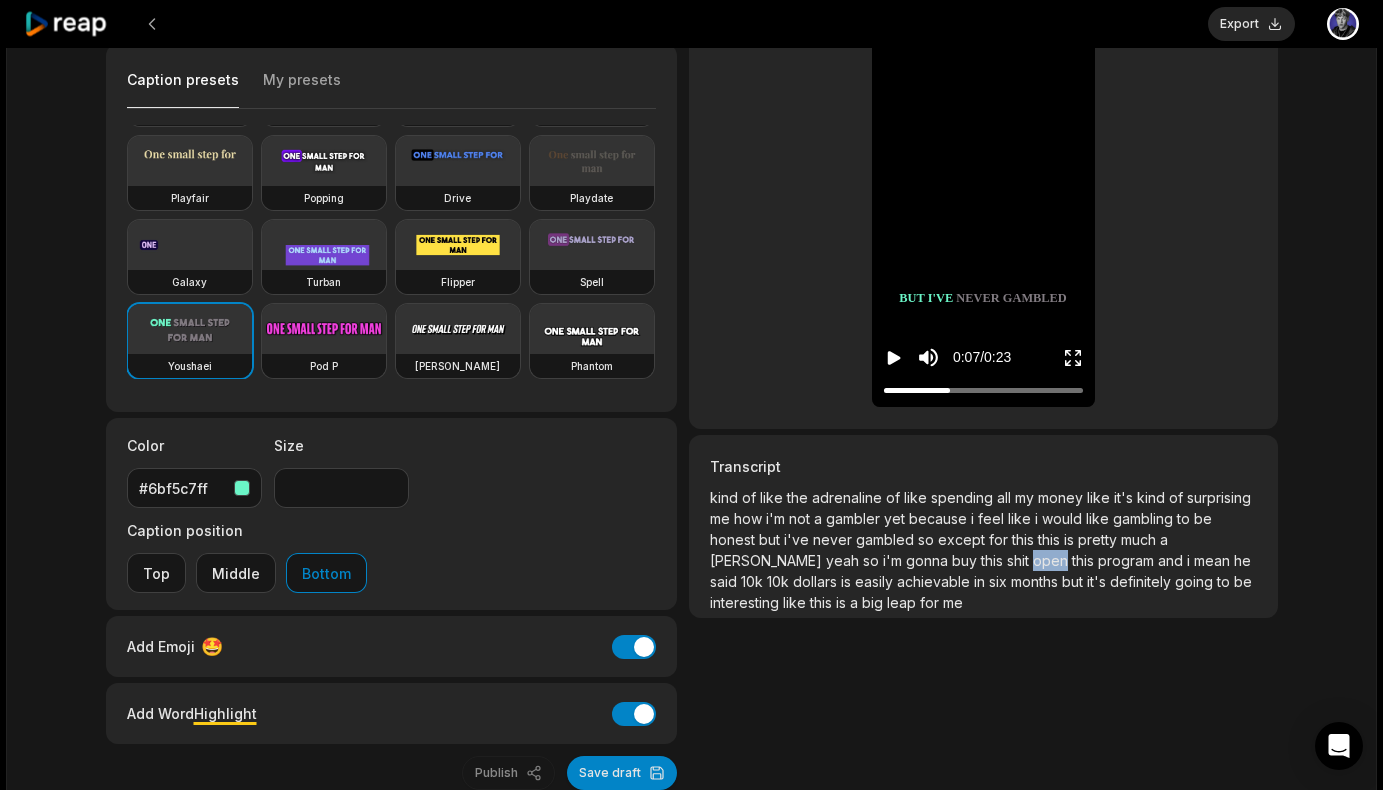 click 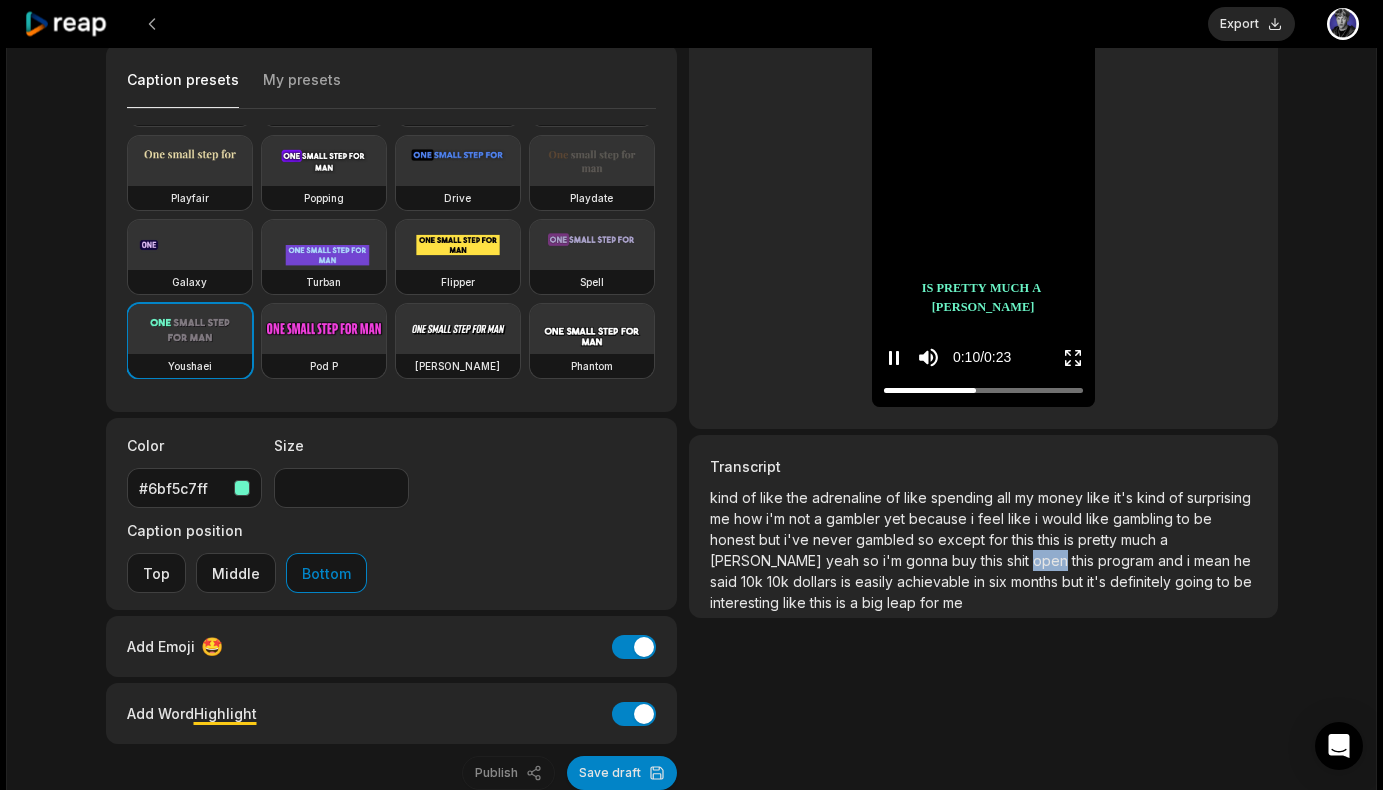 click 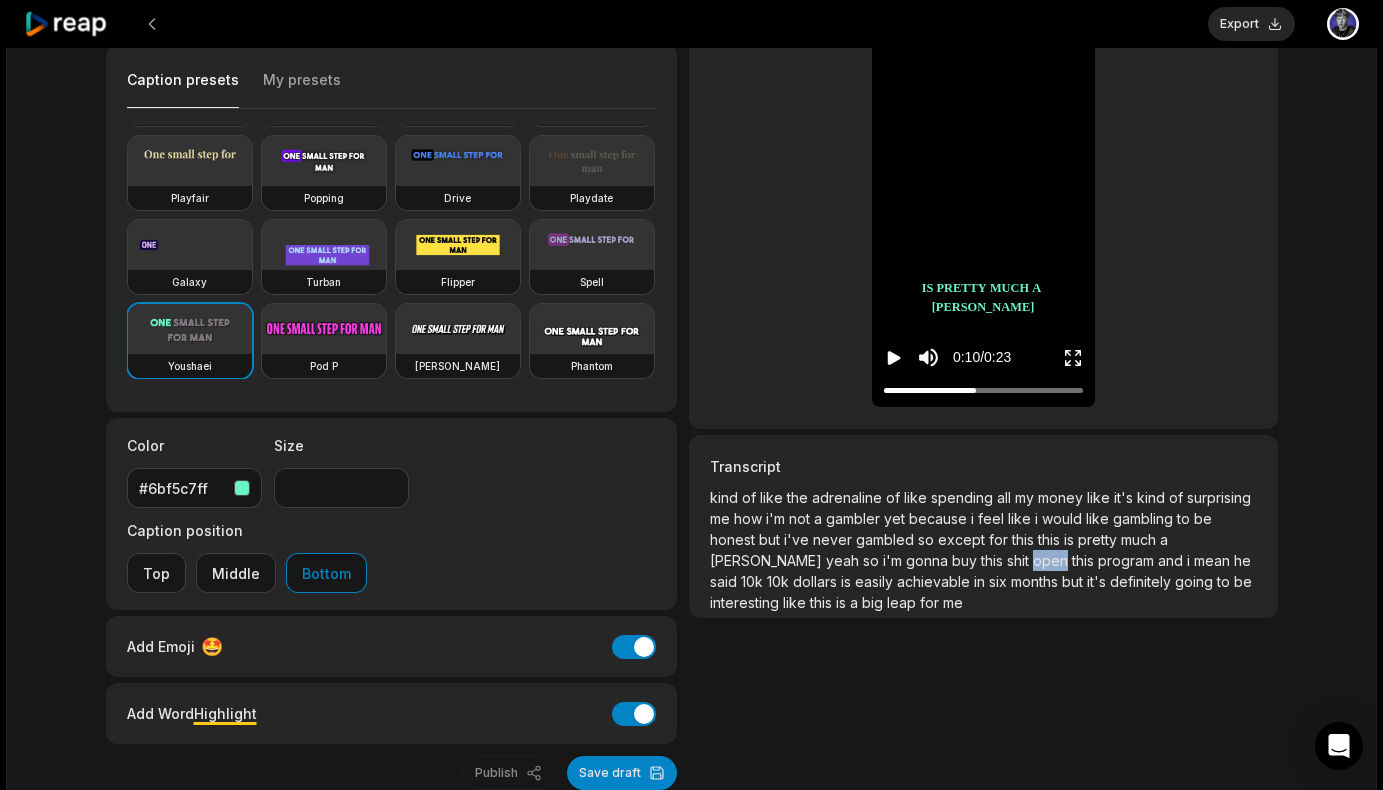 click on "#6bf5c7ff" at bounding box center (182, 488) 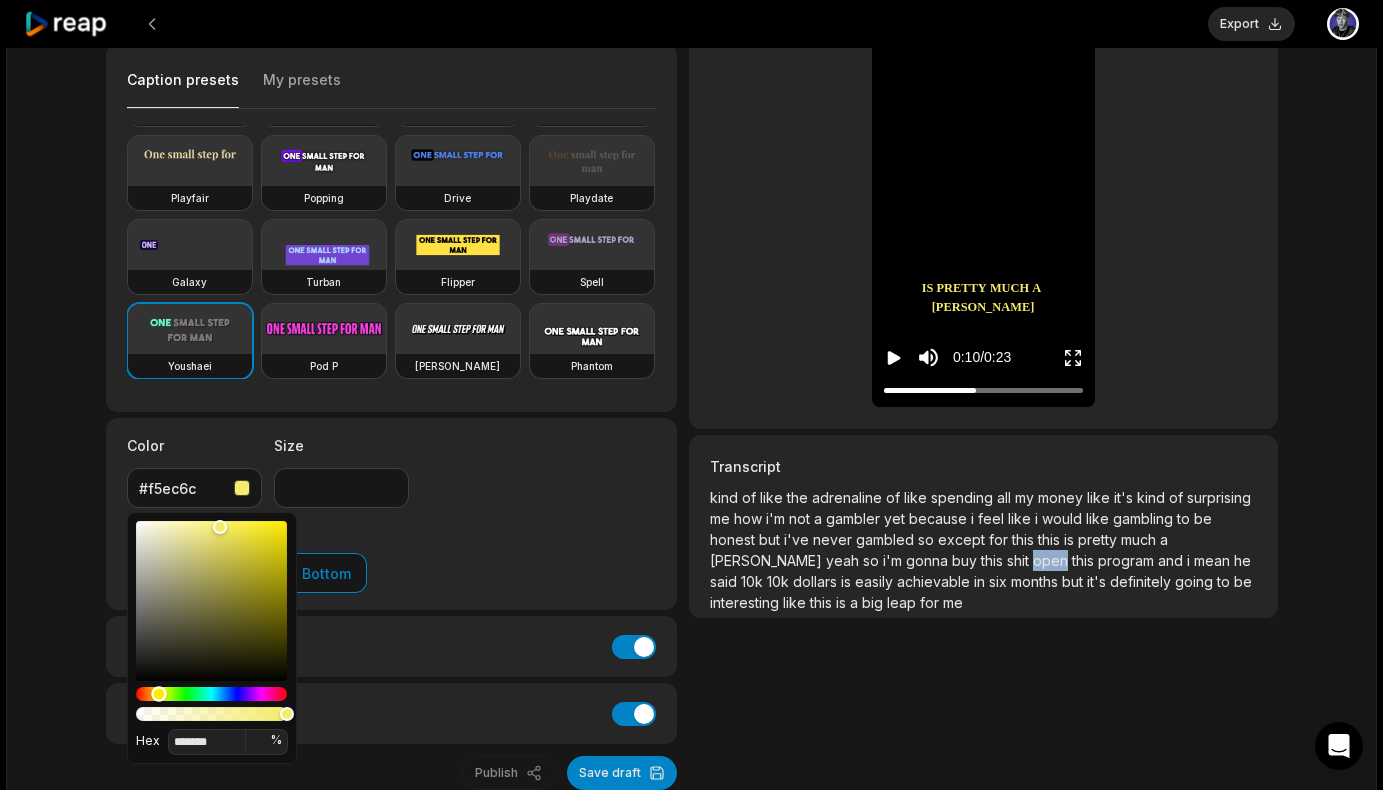 click at bounding box center [211, 694] 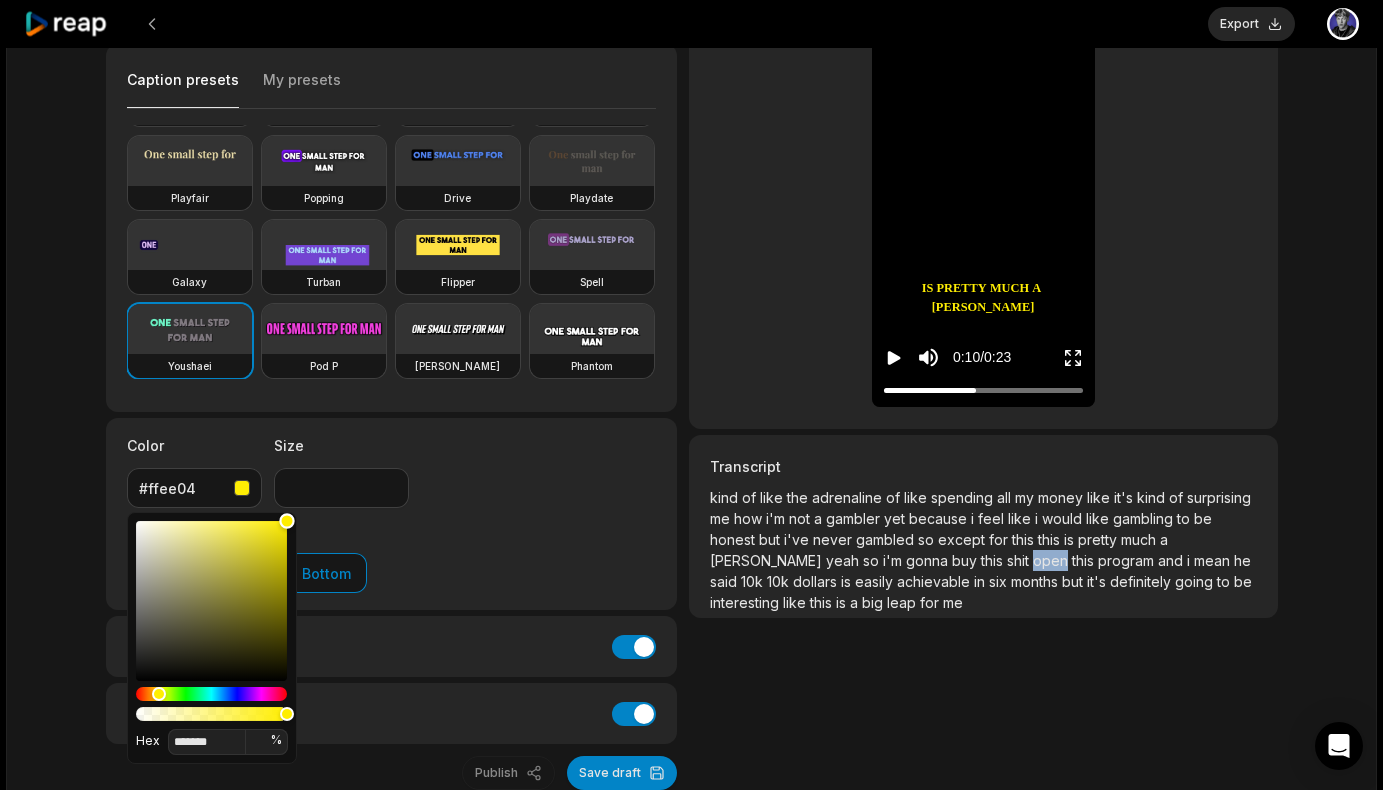 type on "*******" 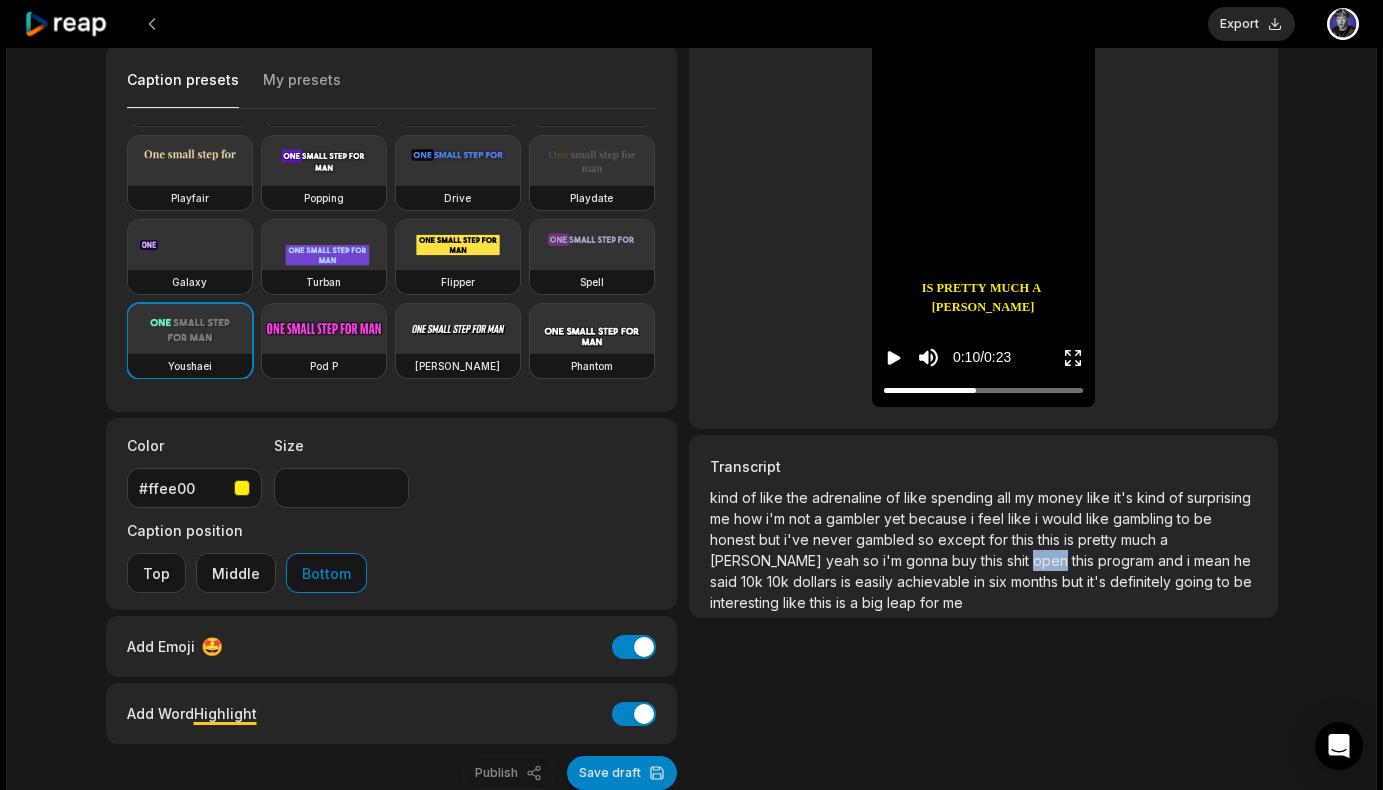 click 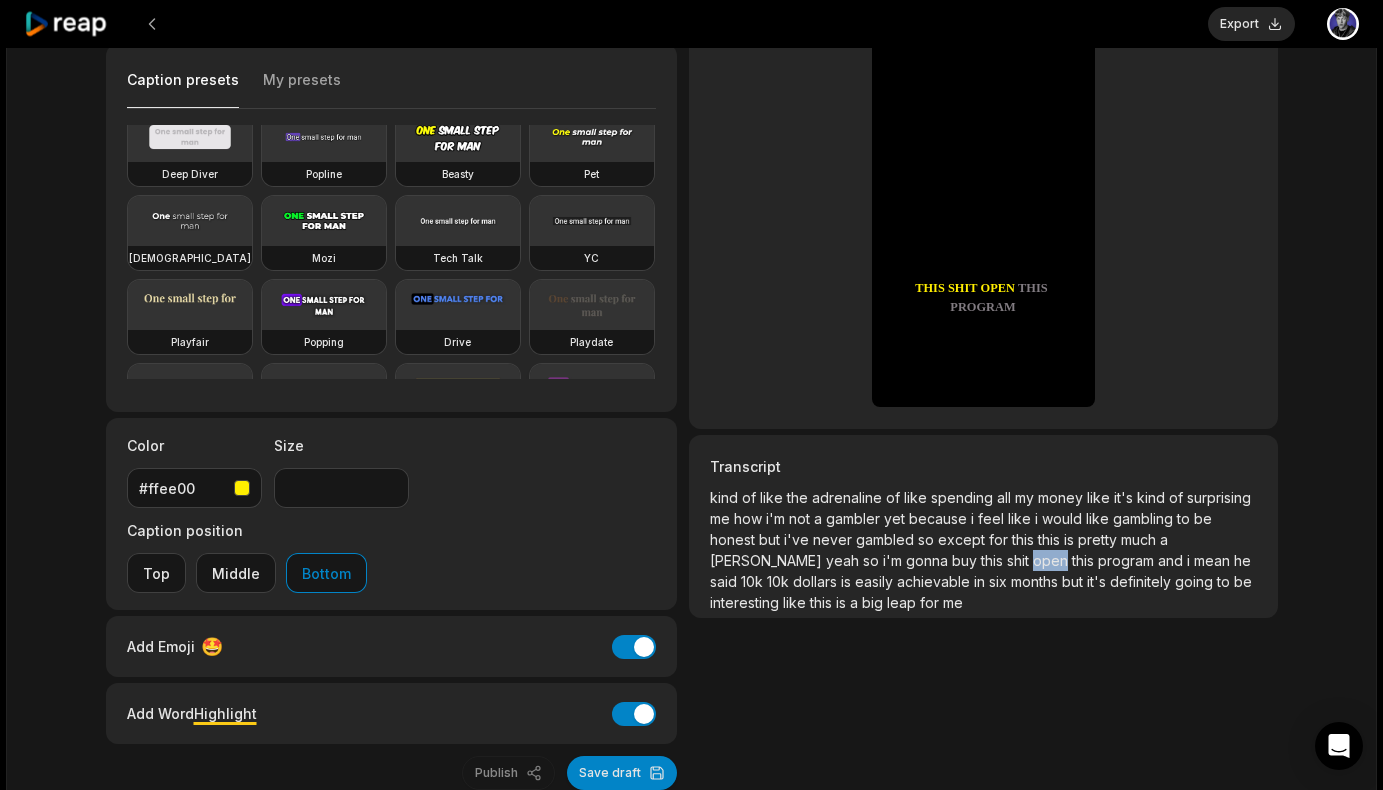 scroll, scrollTop: 0, scrollLeft: 0, axis: both 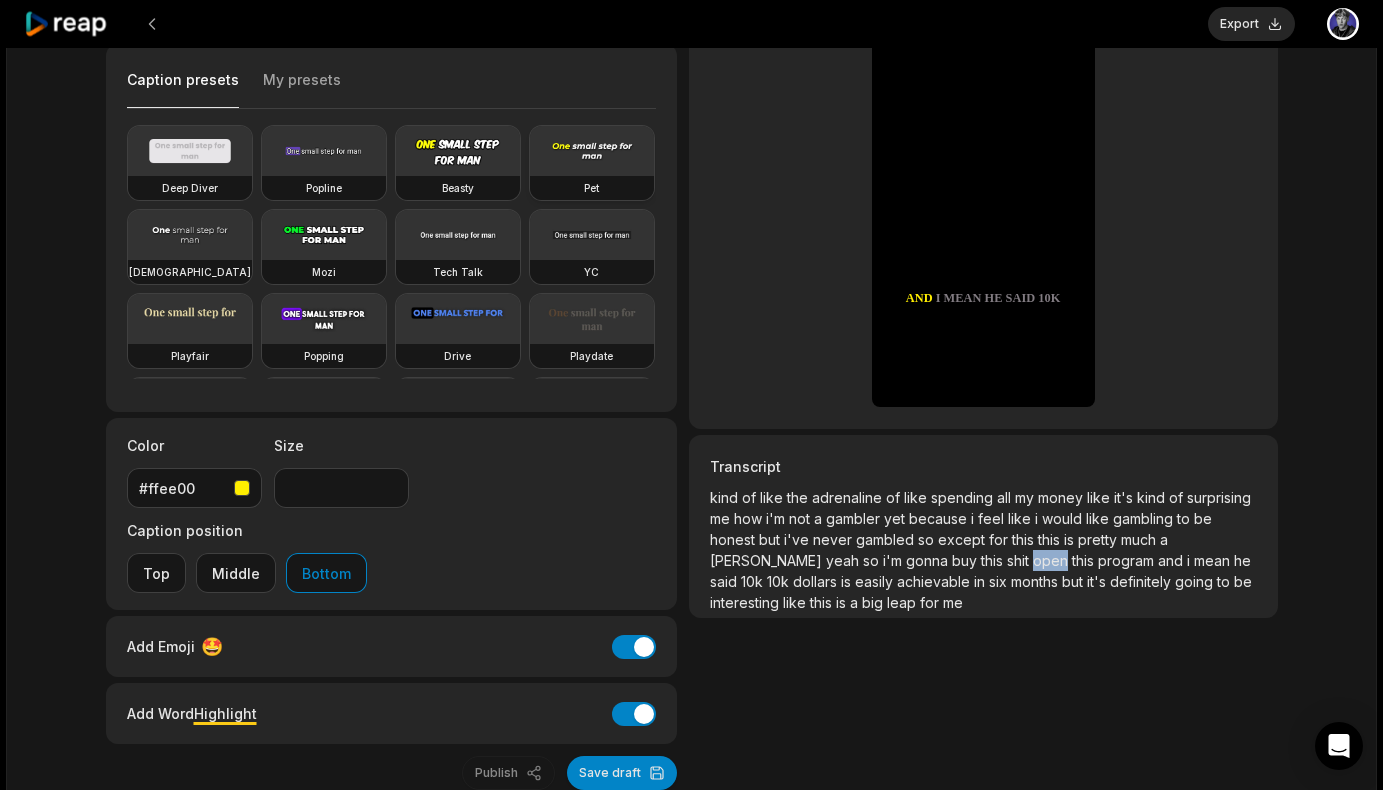 click at bounding box center (592, 151) 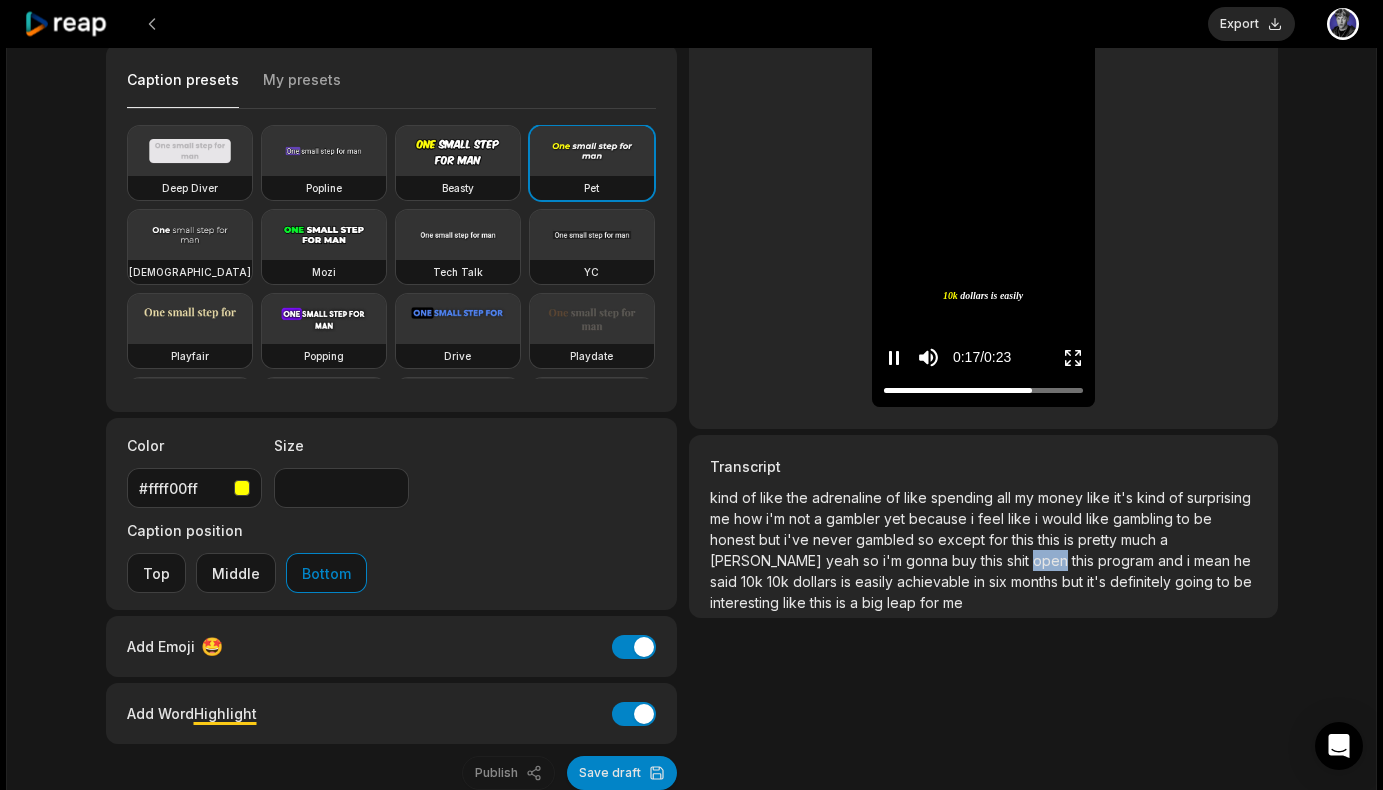 click 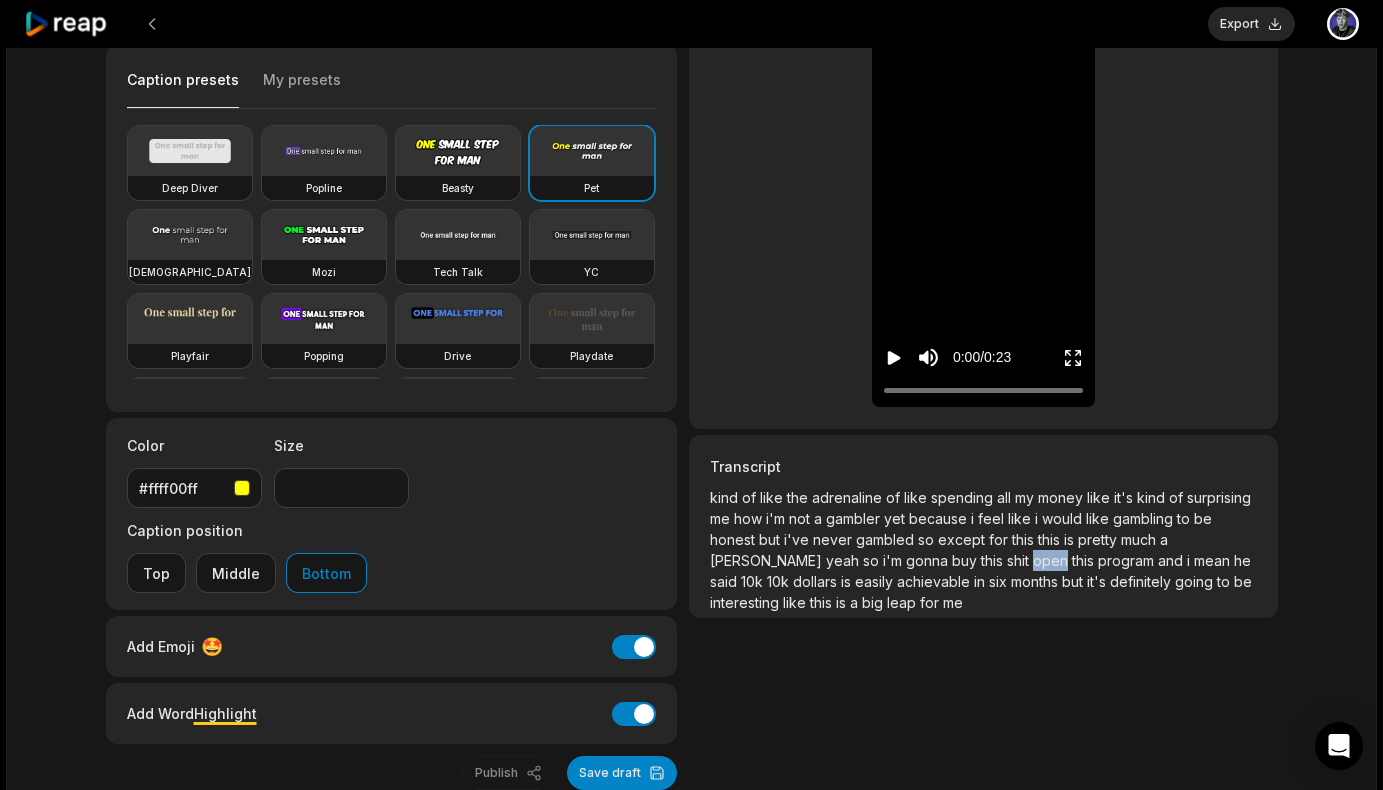 drag, startPoint x: 900, startPoint y: 387, endPoint x: 839, endPoint y: 390, distance: 61.073727 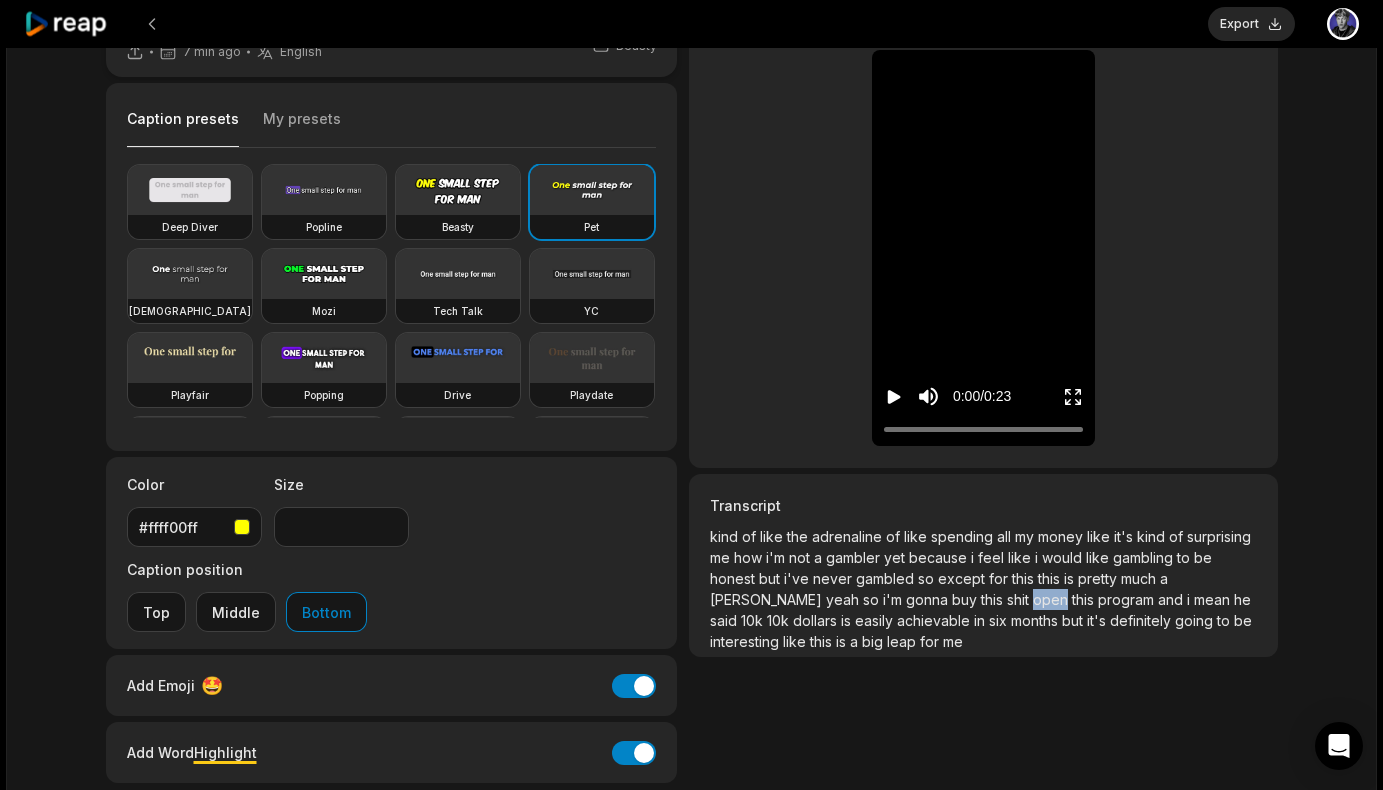 scroll, scrollTop: 0, scrollLeft: 0, axis: both 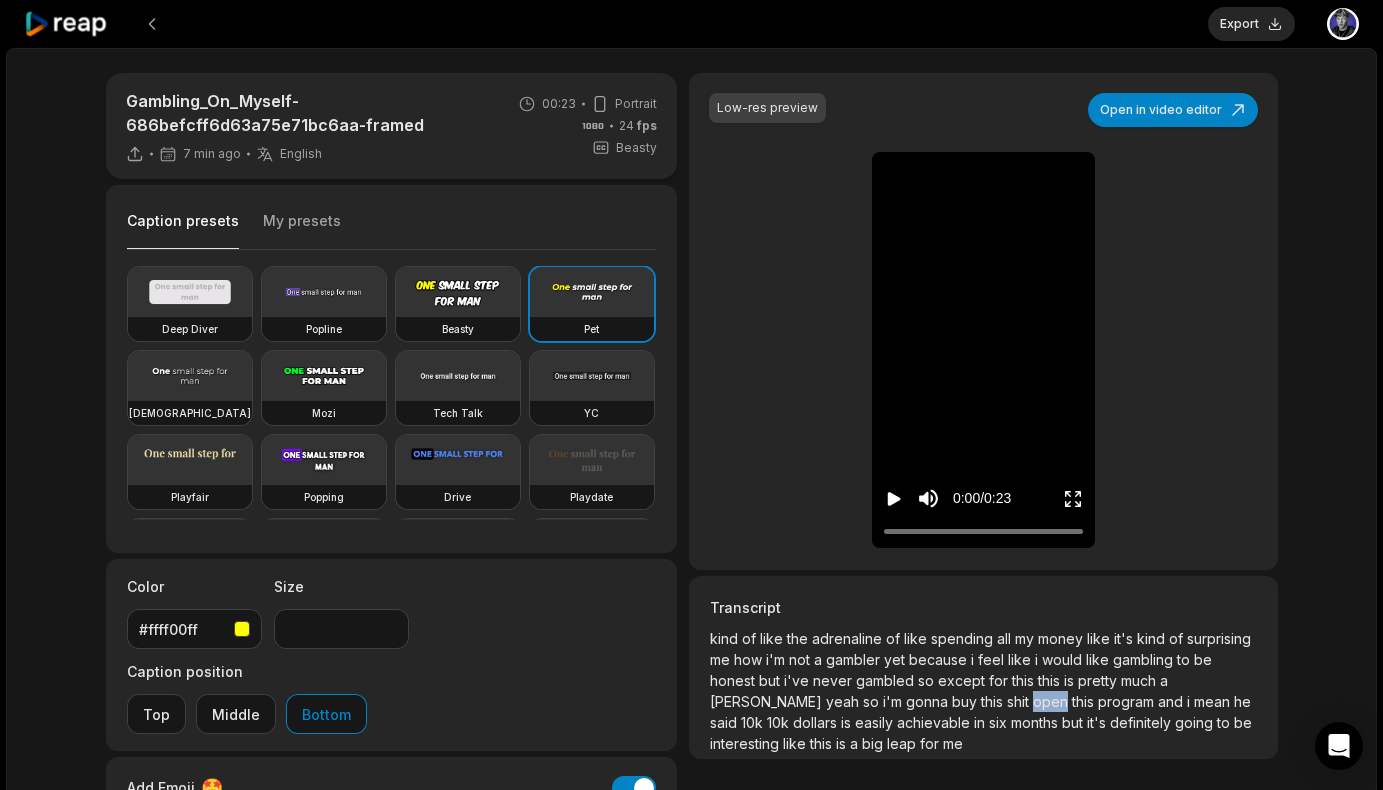 click 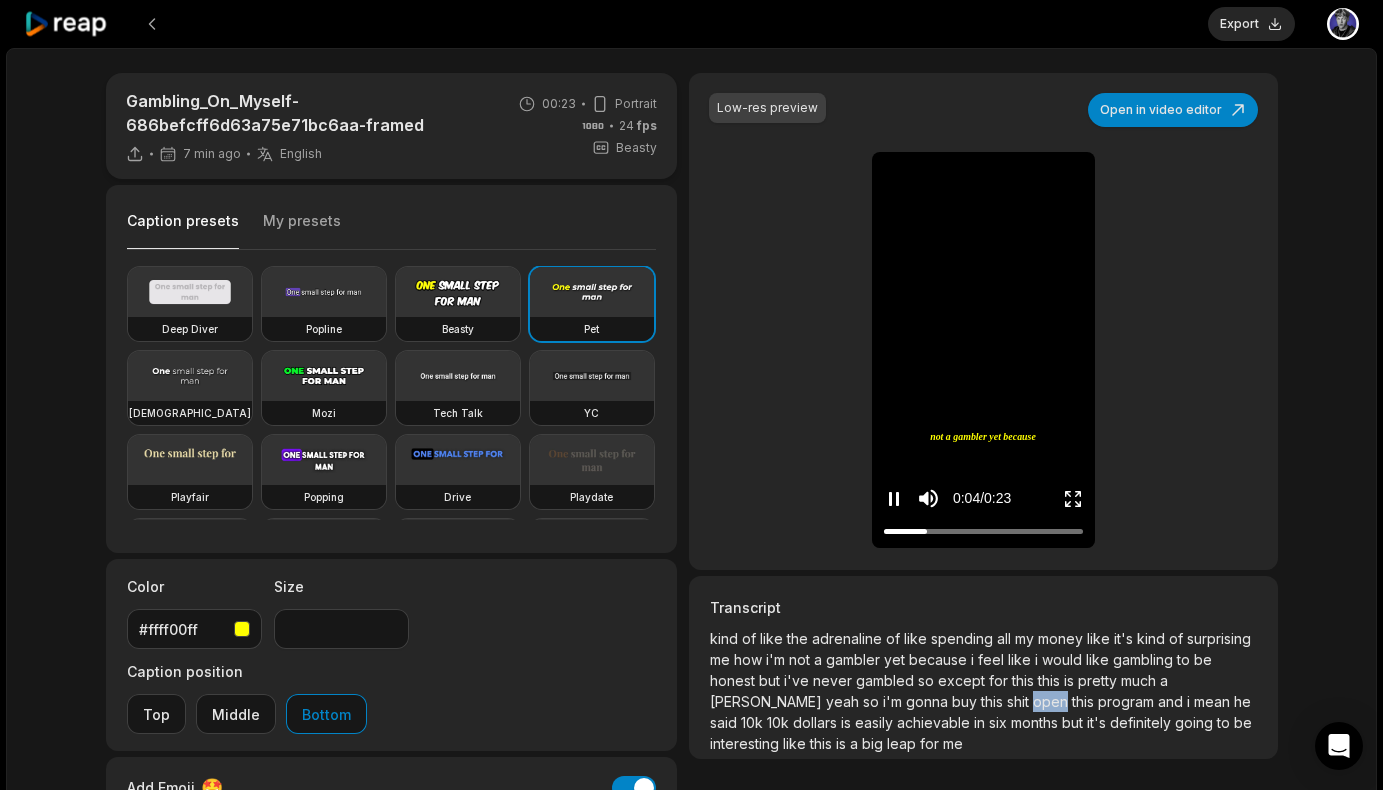 click 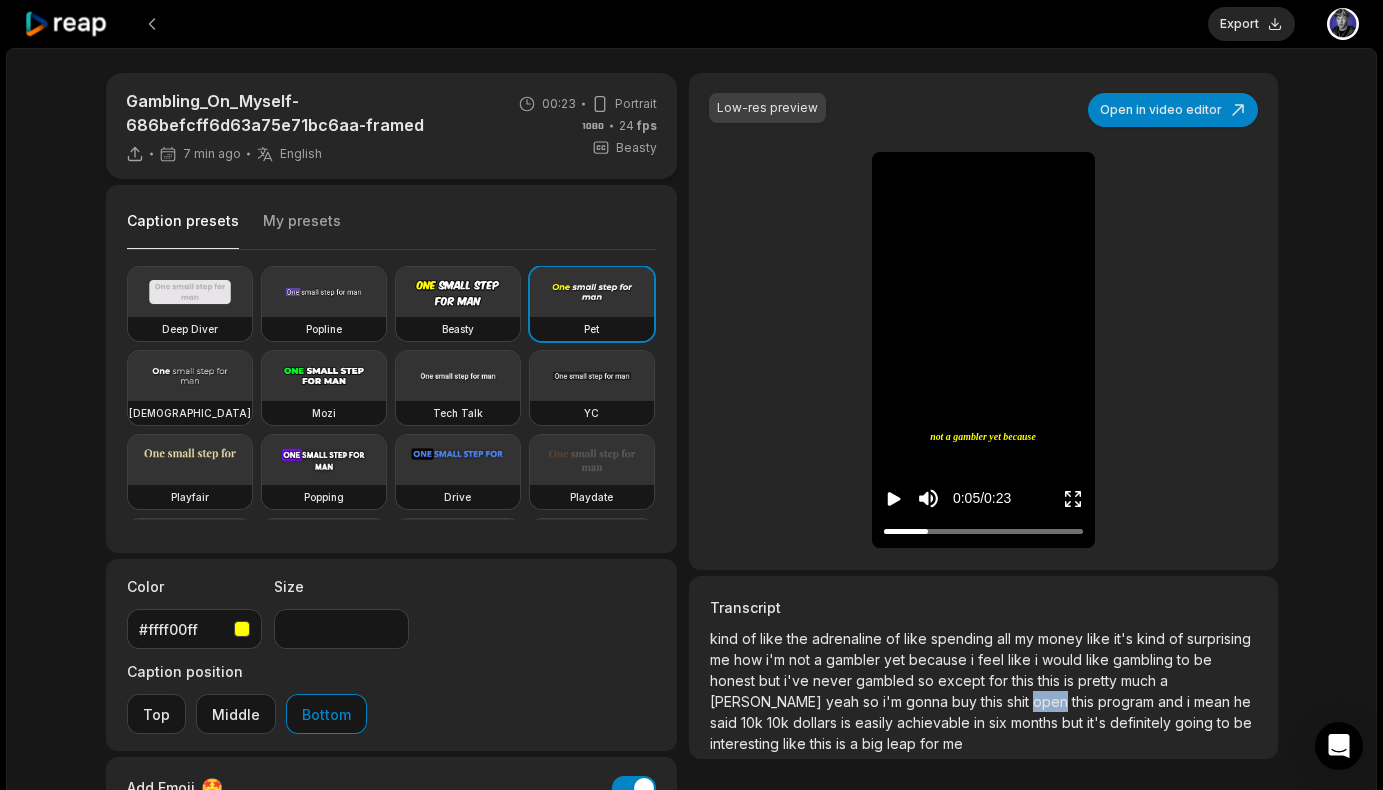 type 